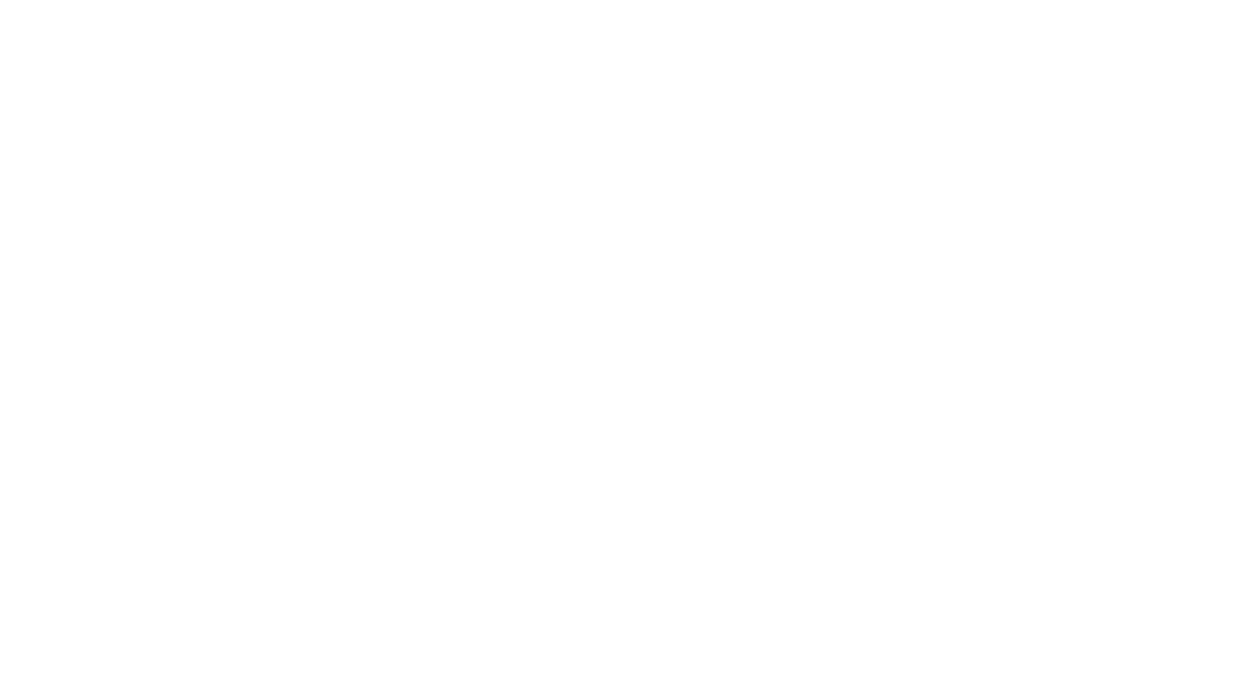 scroll, scrollTop: 0, scrollLeft: 0, axis: both 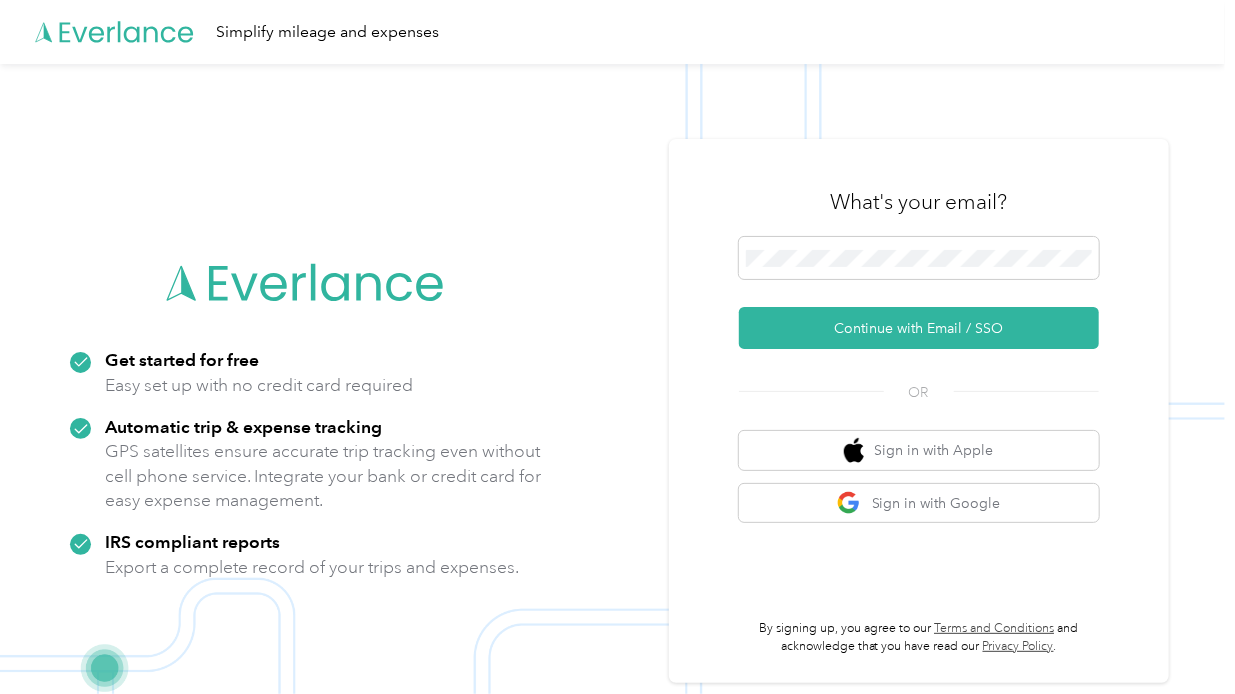 click on "What's your email? Continue with Email / SSO OR Sign in with Apple Sign in with Google By signing up, you agree to our   Terms and Conditions   and acknowledge that you have read our   Privacy Policy ." at bounding box center (919, 411) 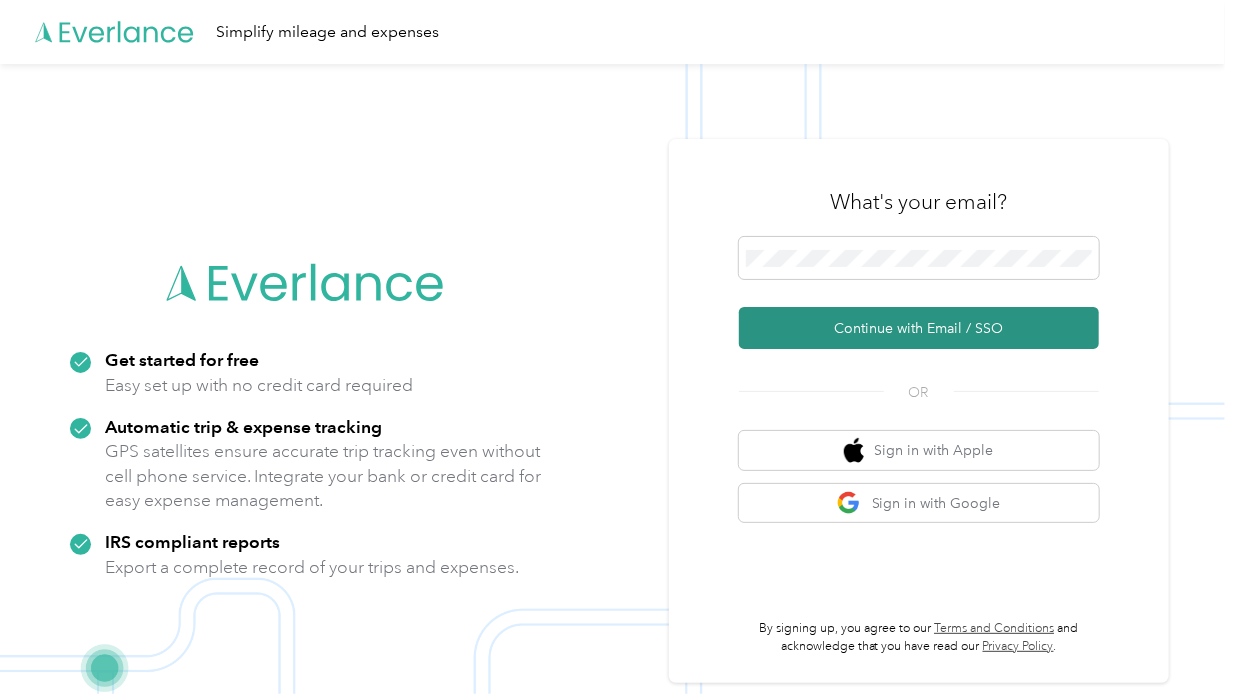 click on "Continue with Email / SSO" at bounding box center [919, 328] 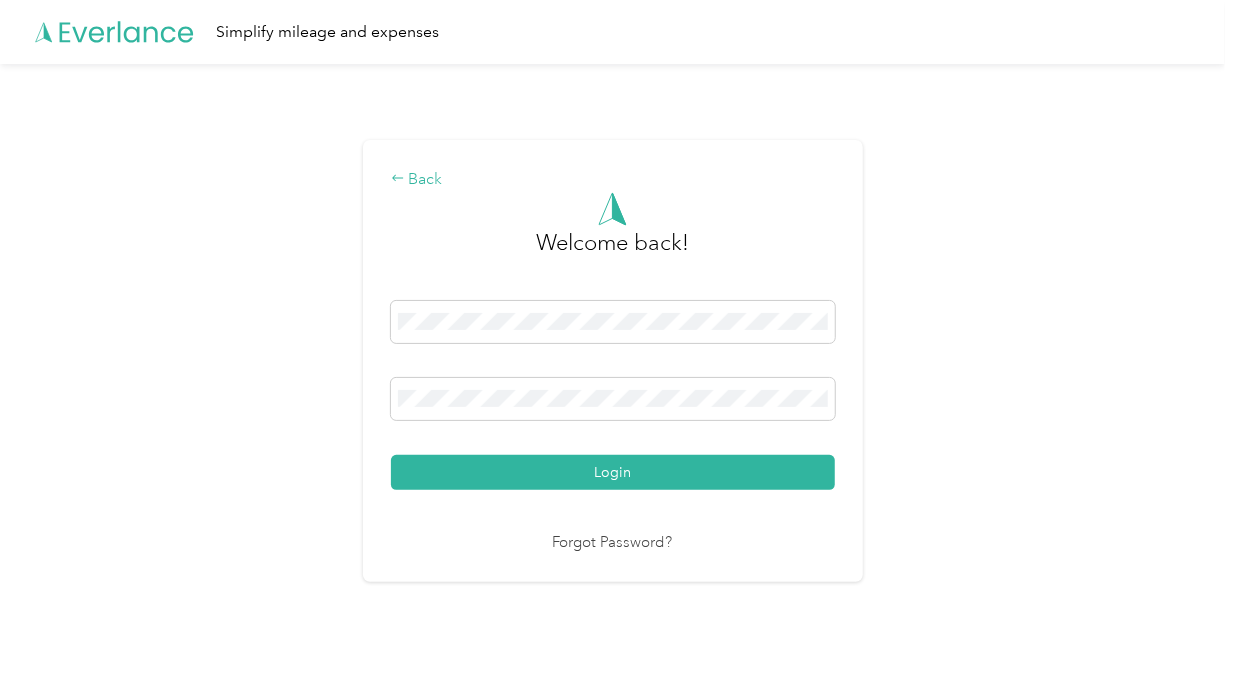click on "Back" at bounding box center (613, 180) 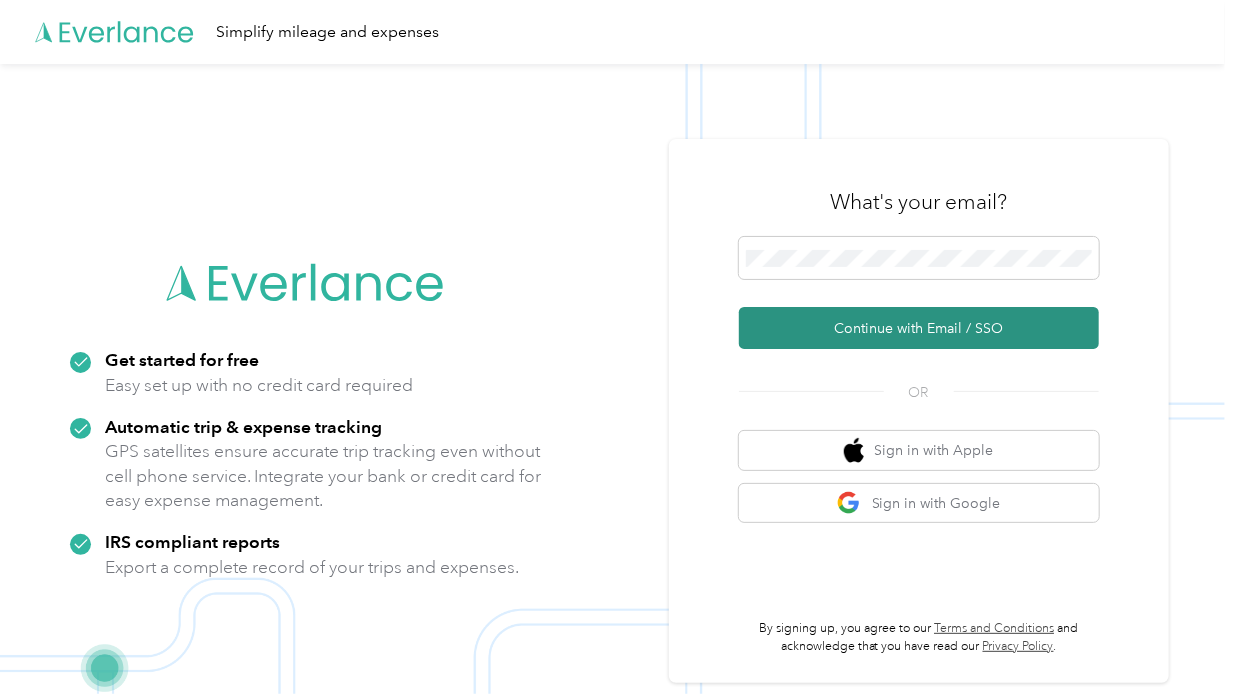 click on "Continue with Email / SSO" at bounding box center [919, 328] 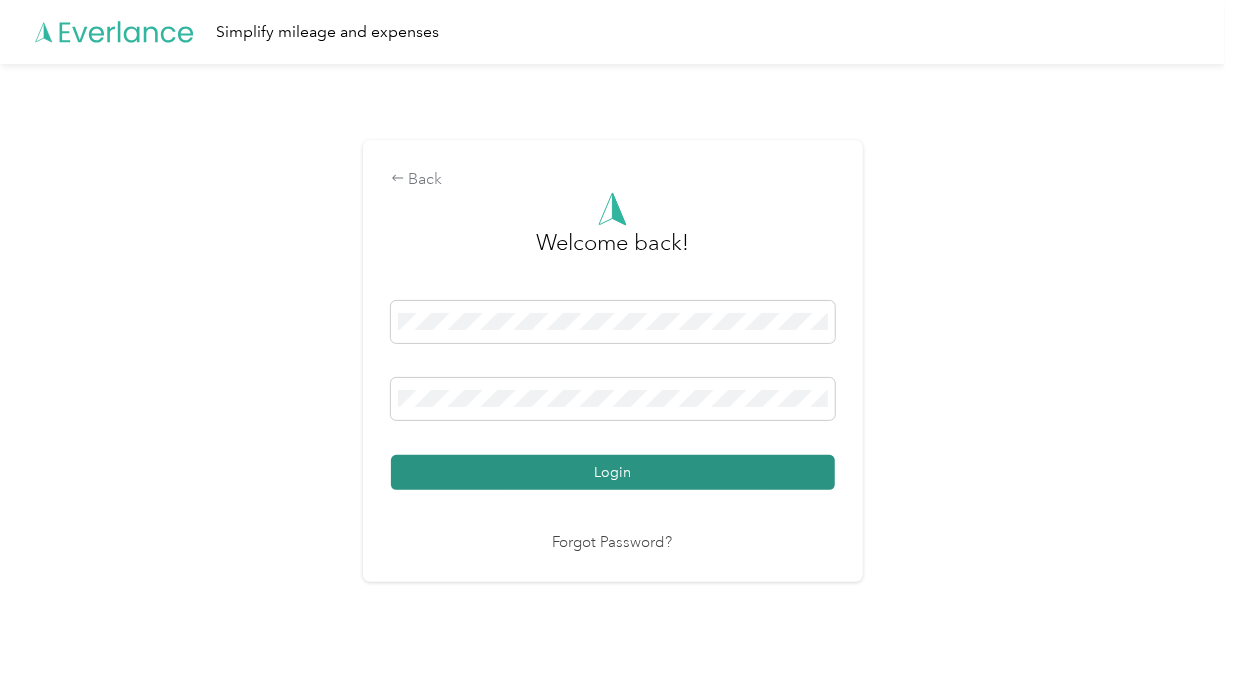 click on "Login" at bounding box center (613, 472) 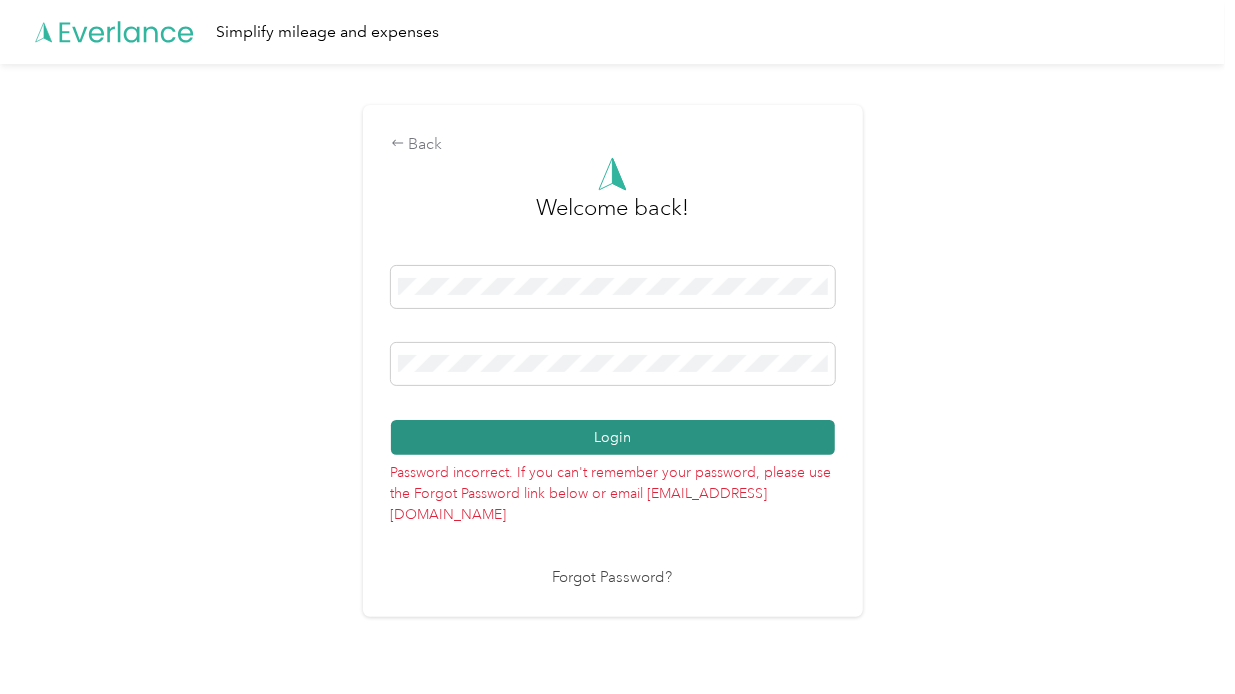 click on "Login" at bounding box center (613, 437) 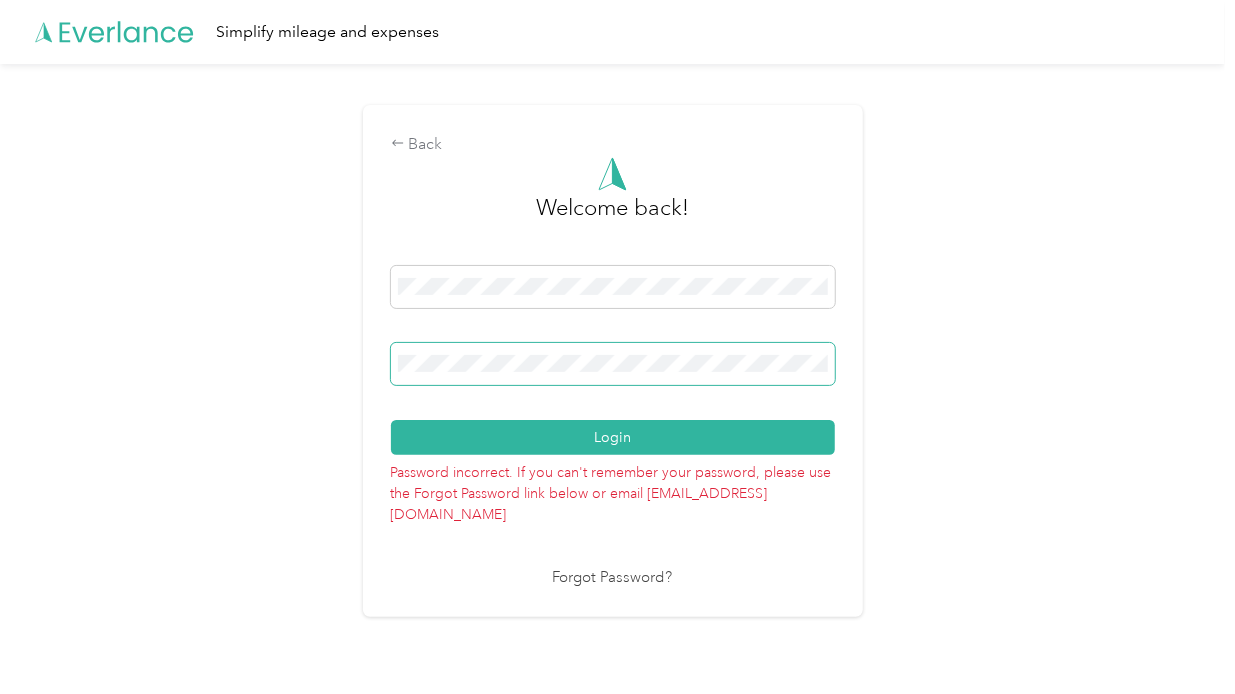 click at bounding box center (613, 364) 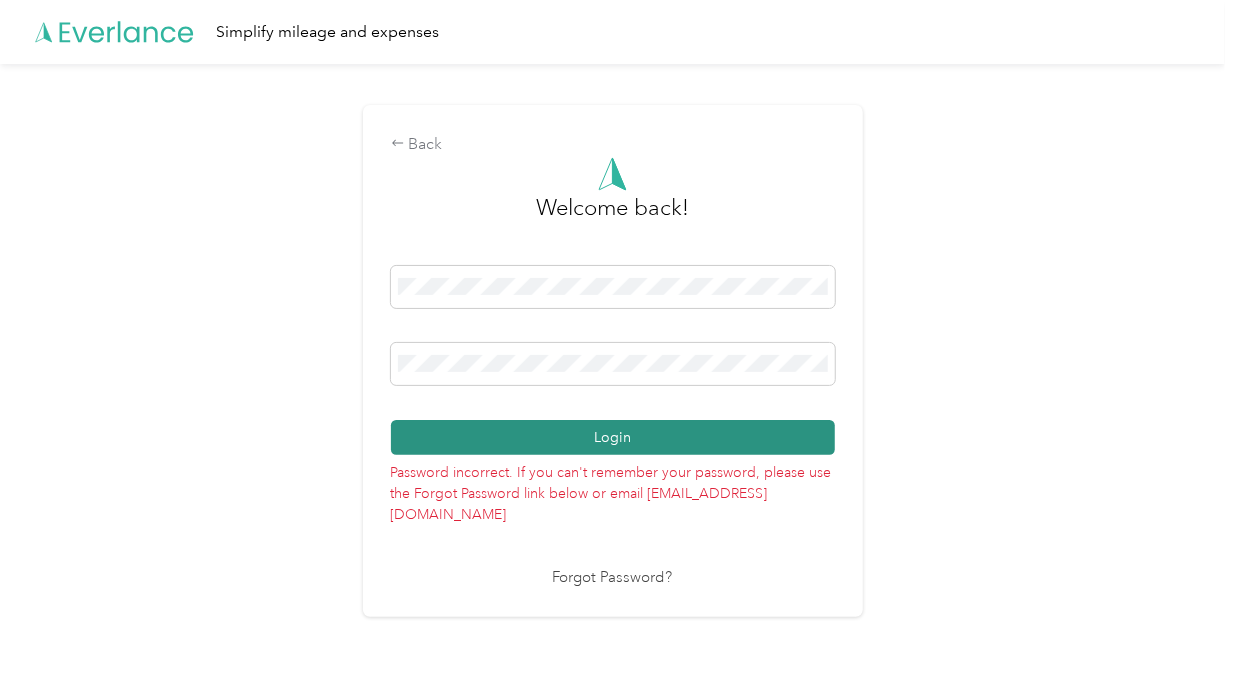 click on "Login" at bounding box center [613, 437] 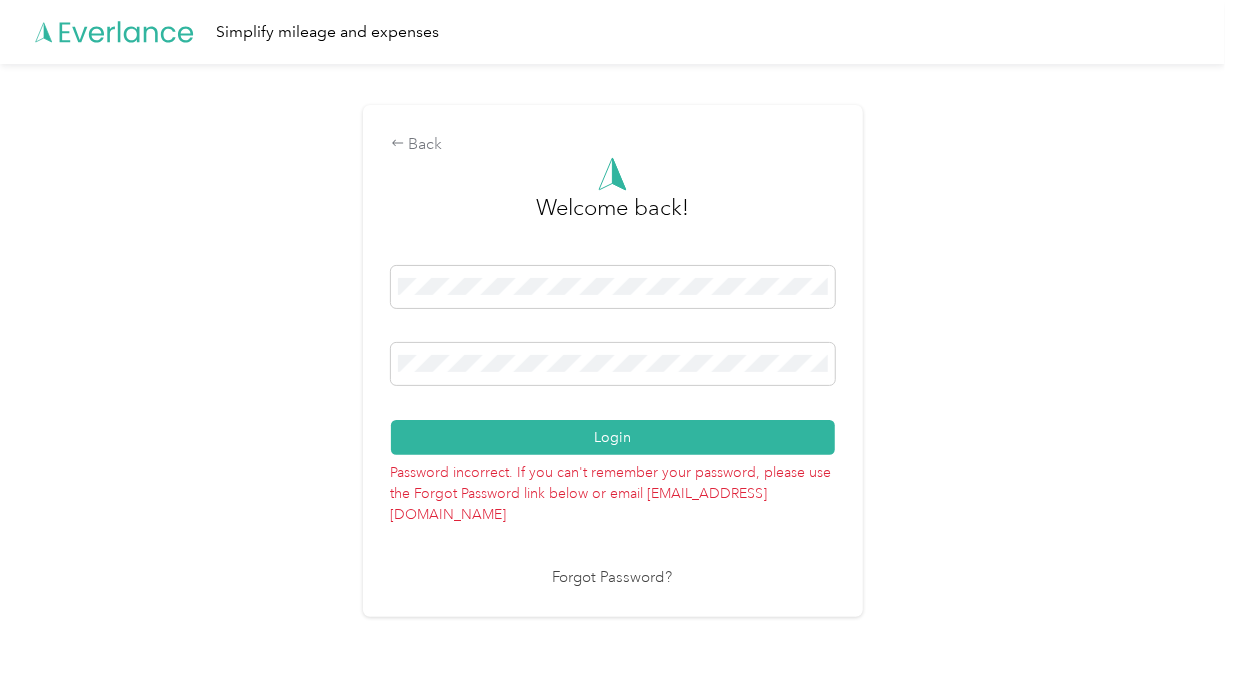 click on "Forgot Password?" at bounding box center (613, 578) 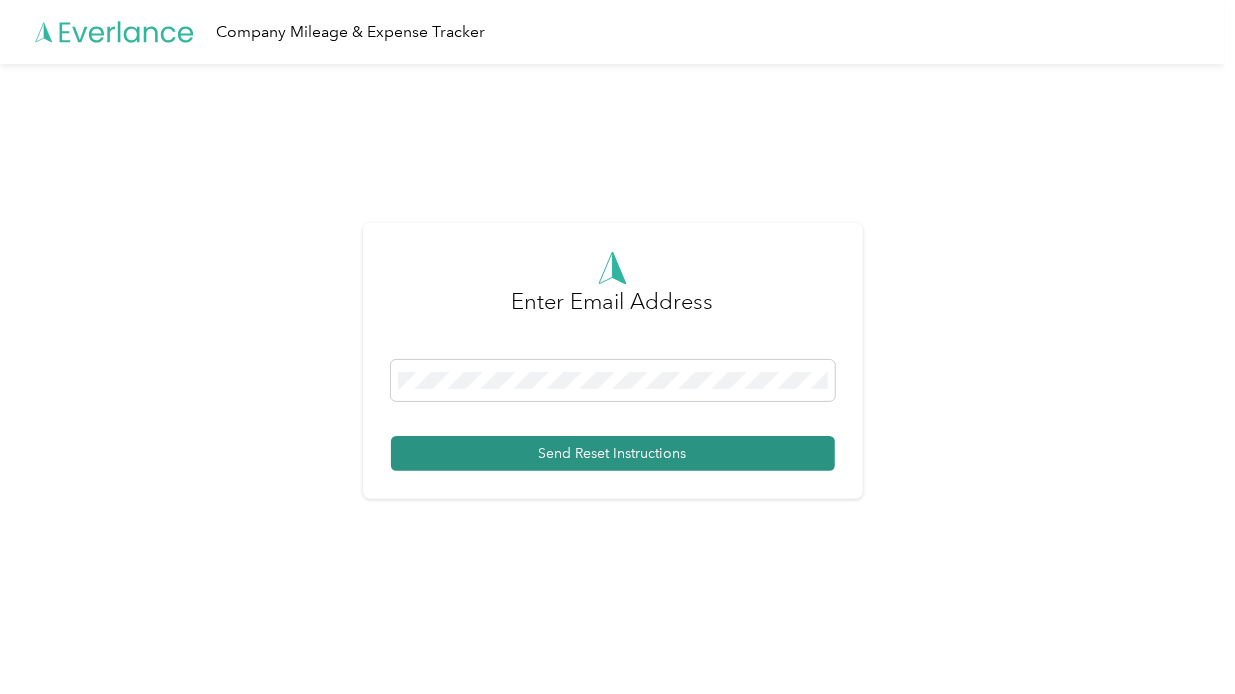 click on "Send Reset Instructions" at bounding box center [613, 453] 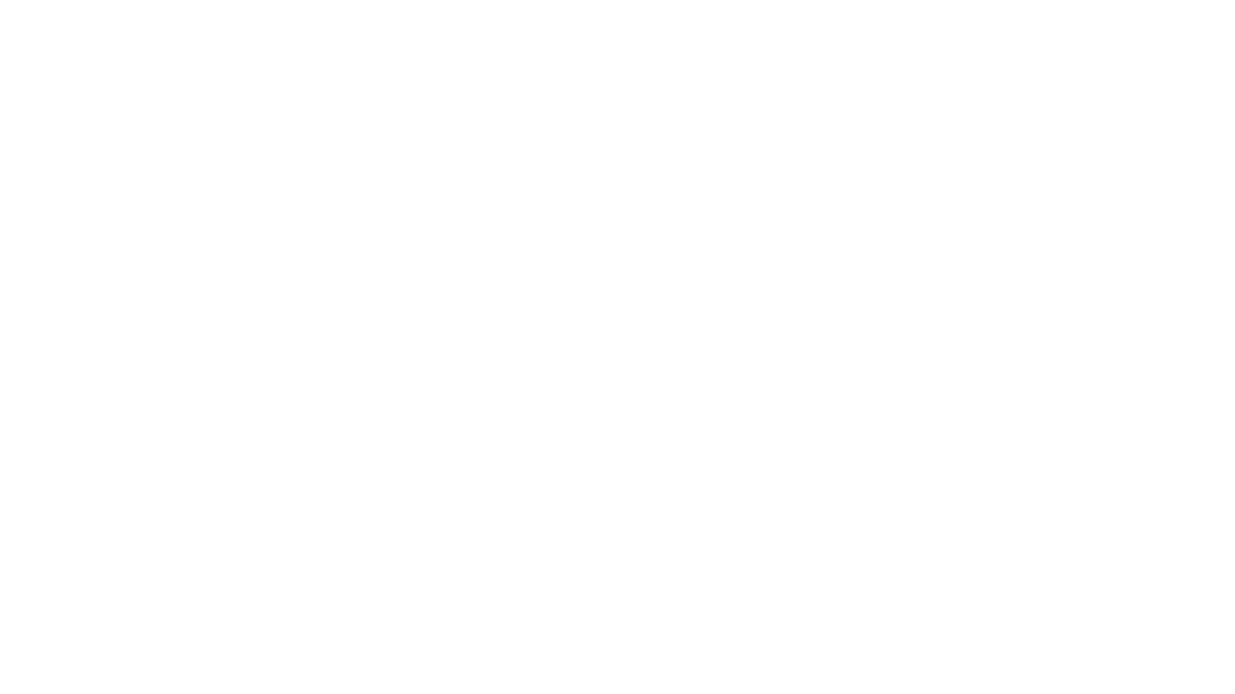 scroll, scrollTop: 0, scrollLeft: 0, axis: both 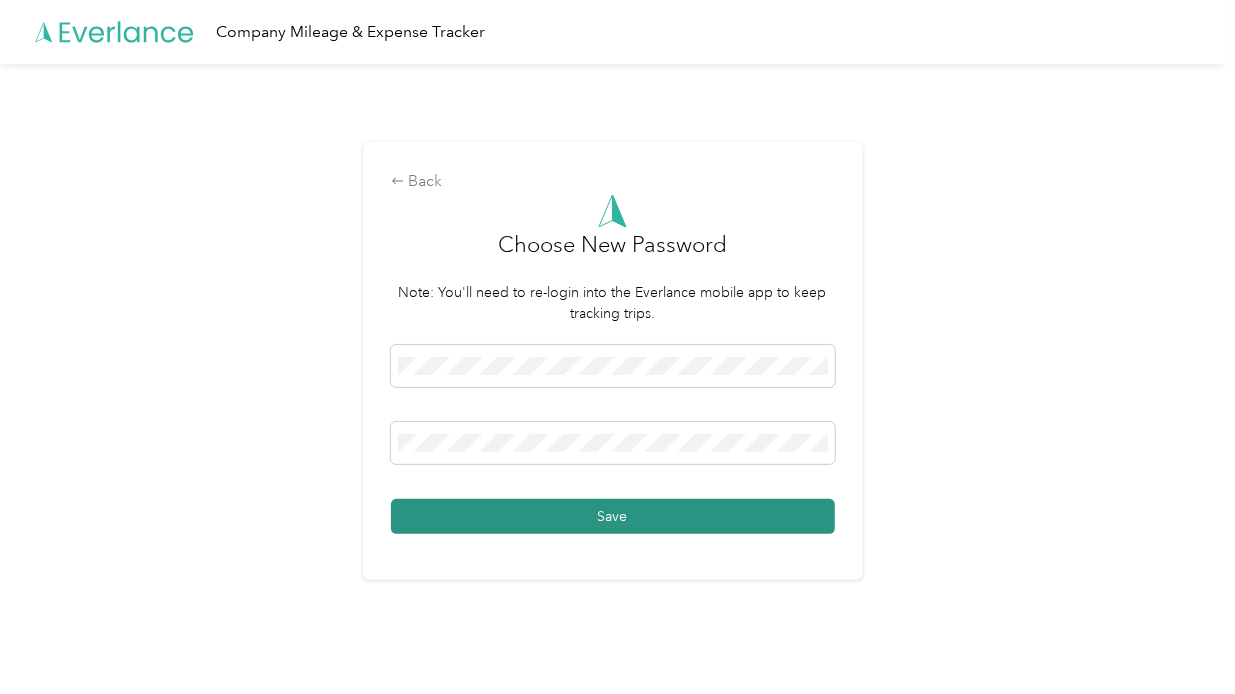 click on "Save" at bounding box center [613, 516] 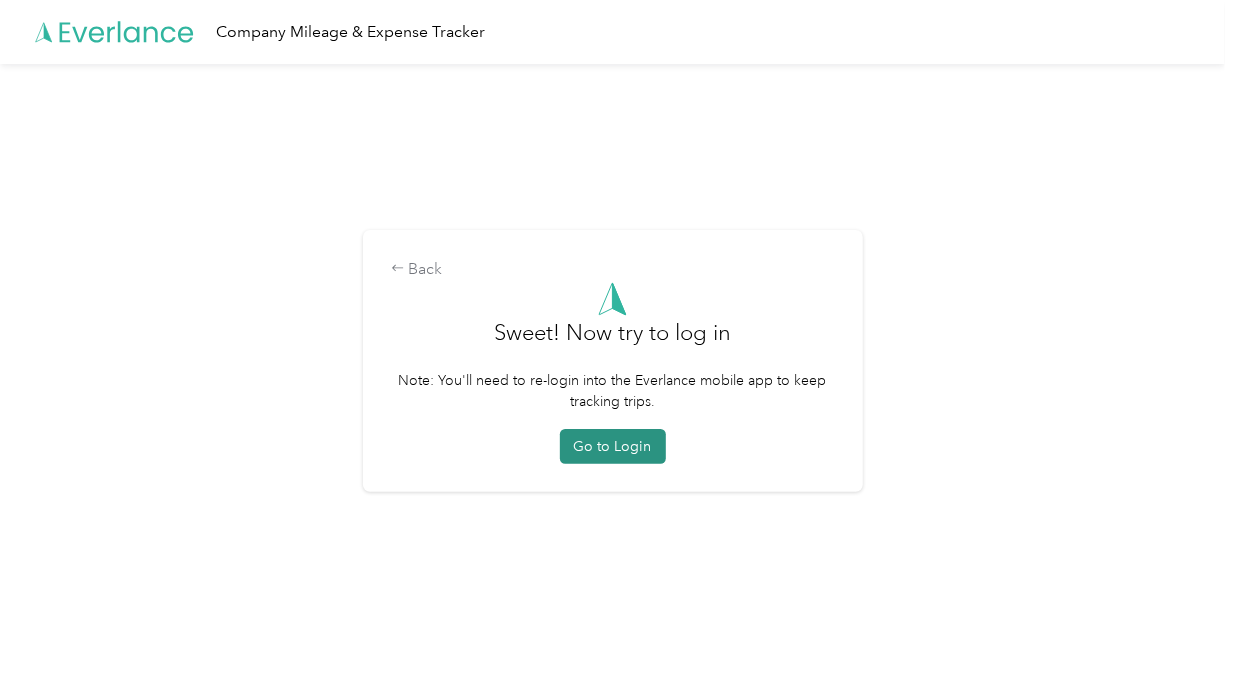 click on "Go to Login" at bounding box center (613, 446) 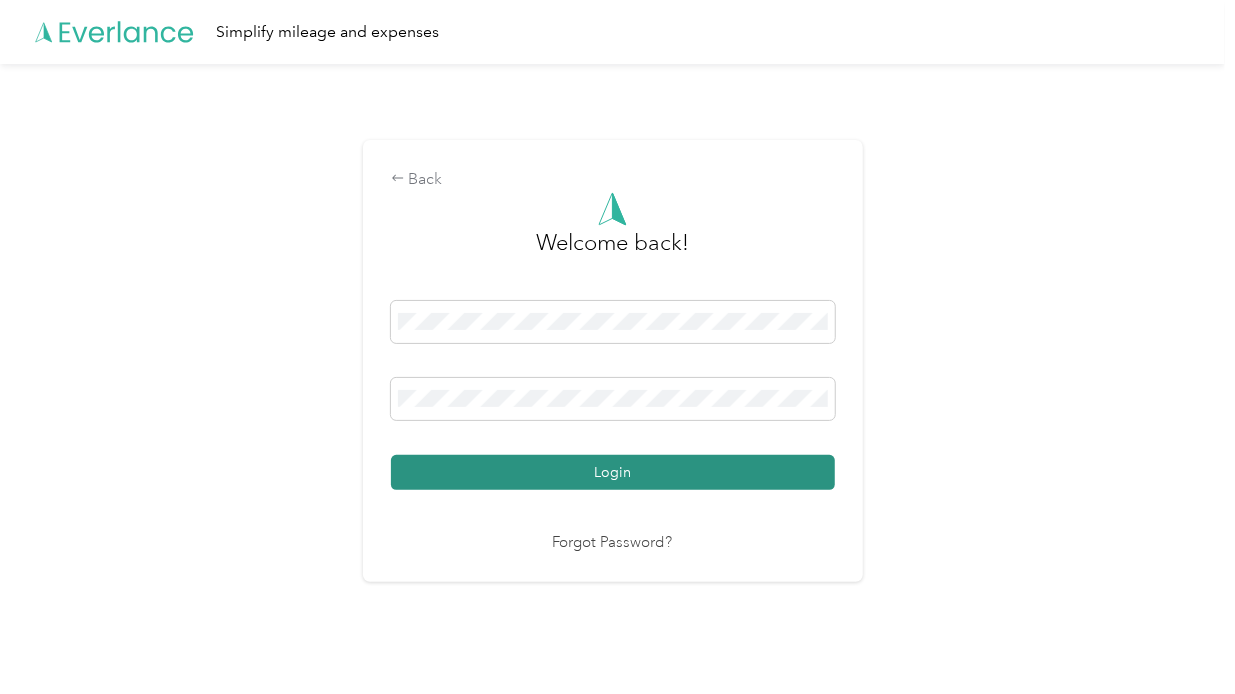 click on "Login" at bounding box center [613, 472] 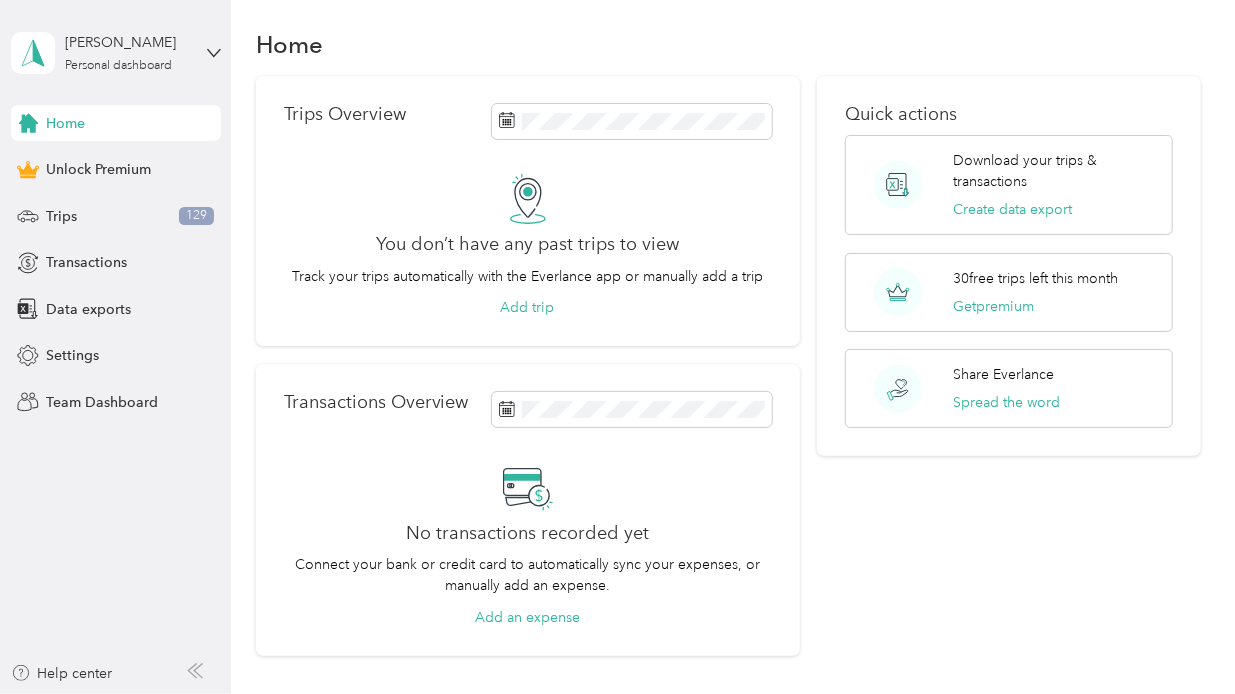 scroll, scrollTop: 0, scrollLeft: 0, axis: both 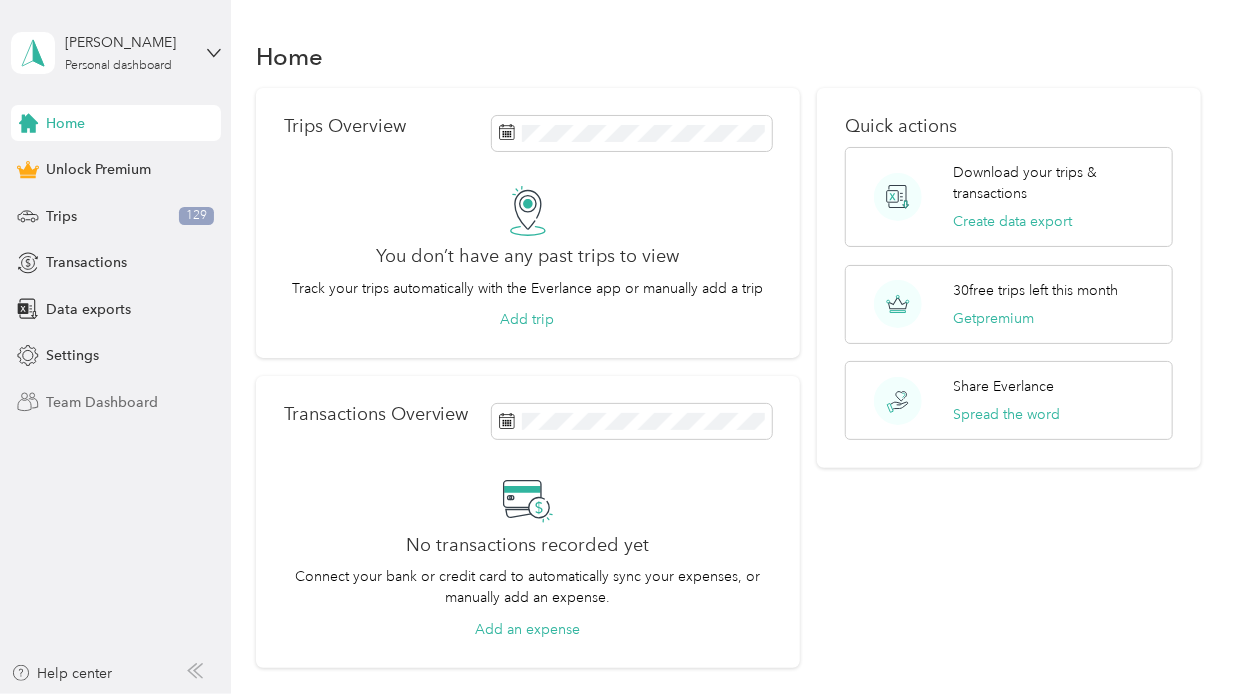 click on "Team Dashboard" at bounding box center (102, 402) 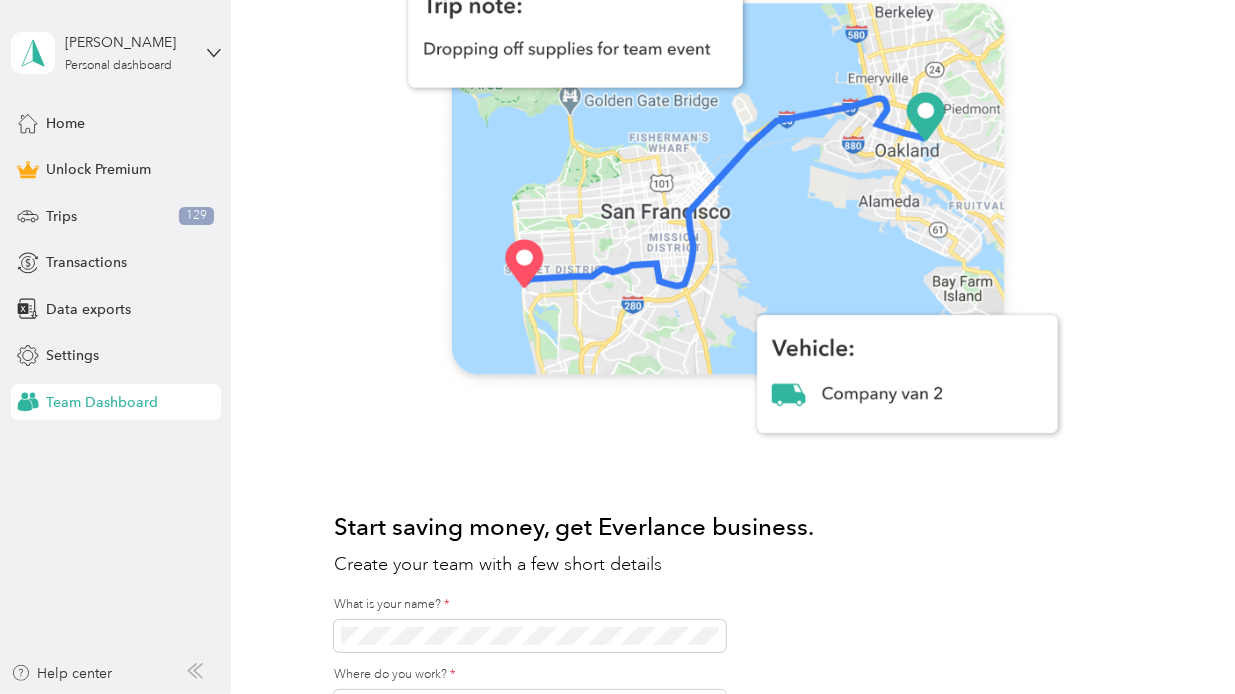scroll, scrollTop: 434, scrollLeft: 0, axis: vertical 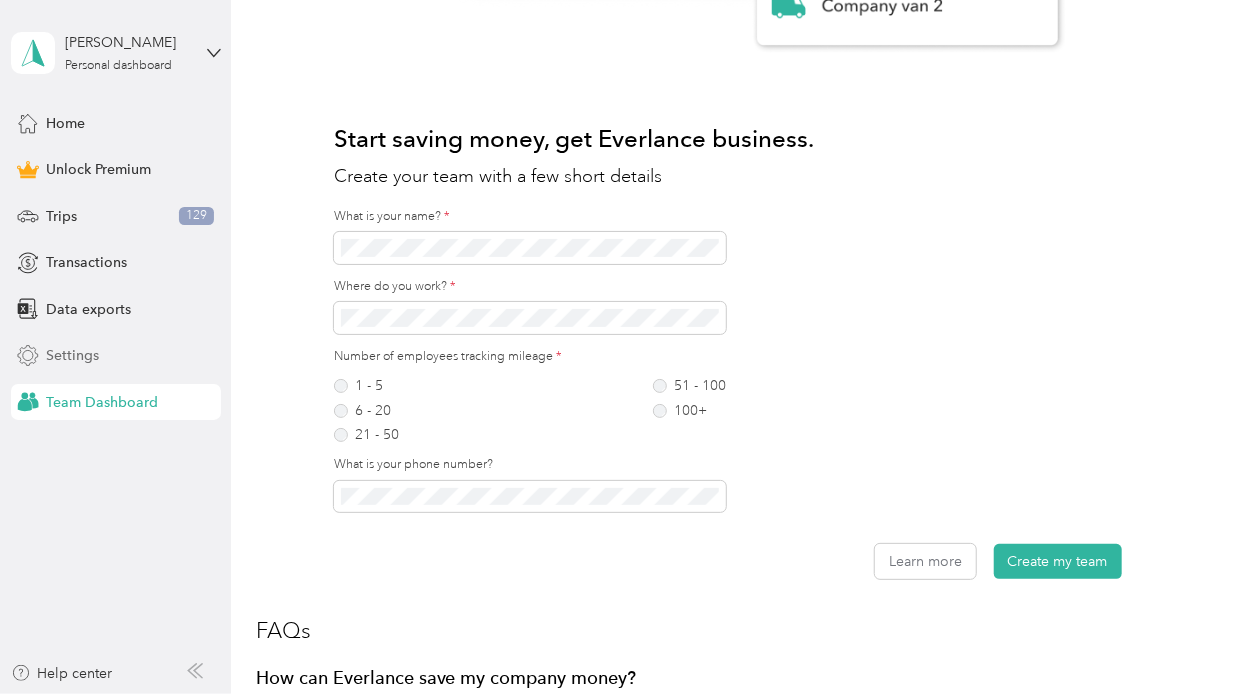 click on "Settings" at bounding box center (72, 355) 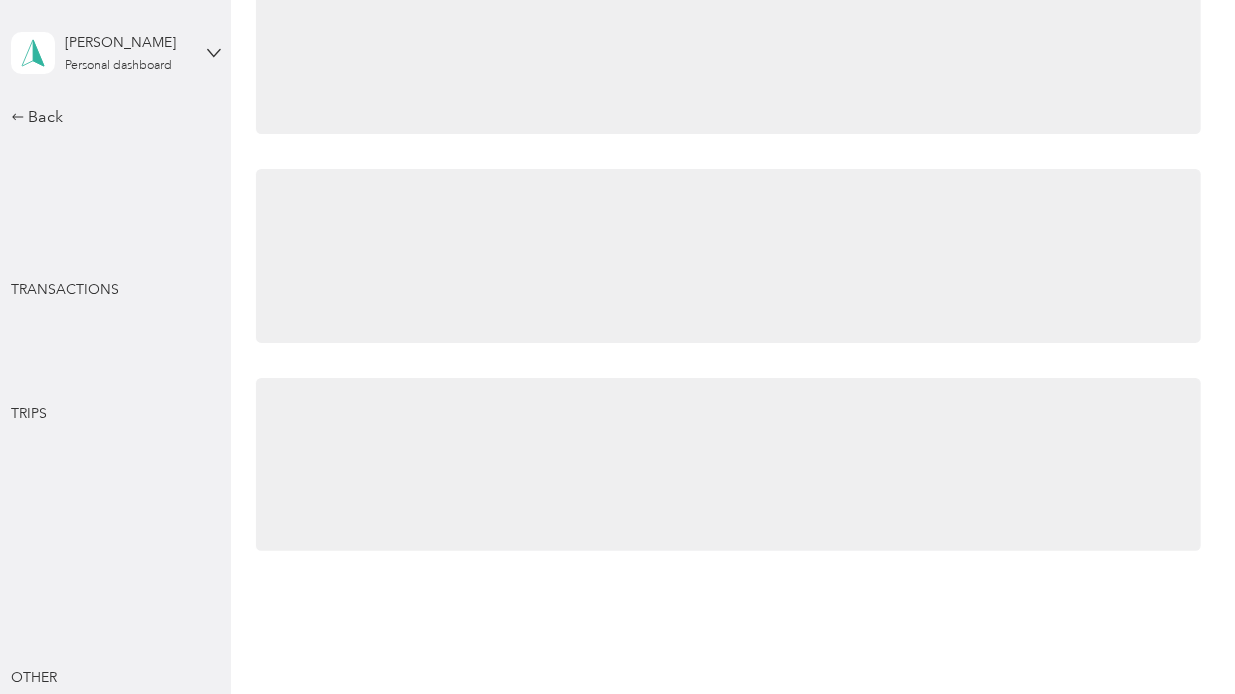scroll, scrollTop: 815, scrollLeft: 0, axis: vertical 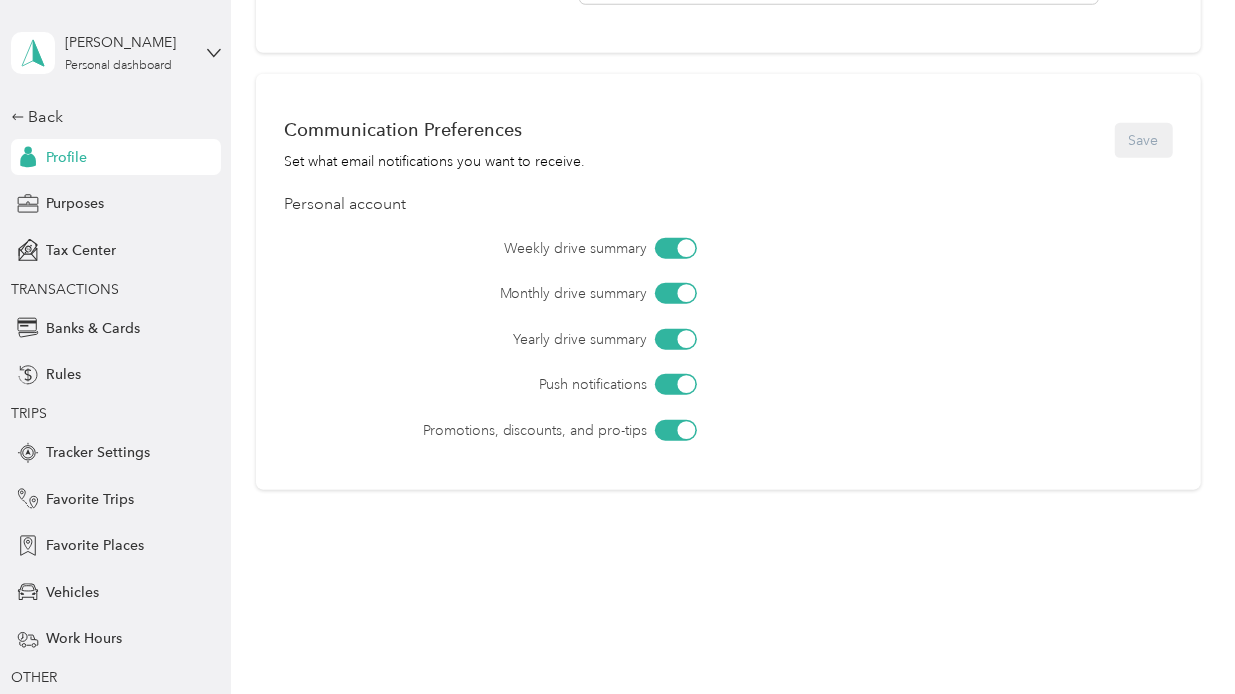 click on "Profile" at bounding box center (116, 157) 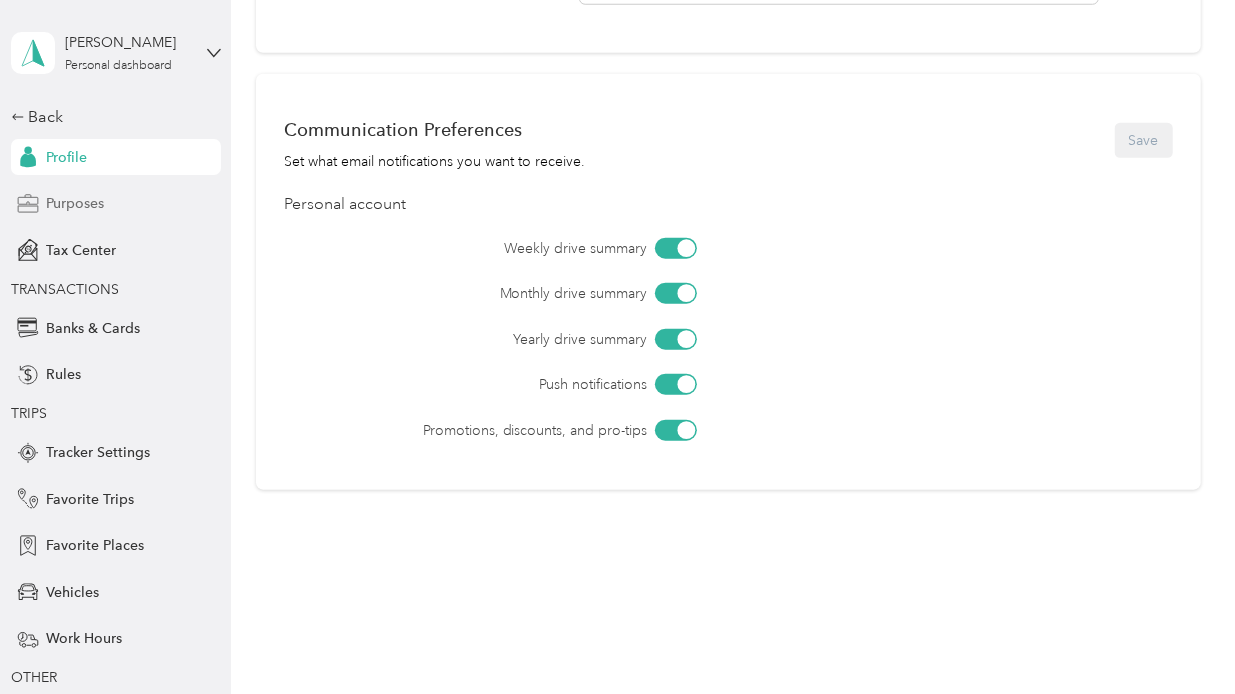 click on "Purposes" at bounding box center [75, 203] 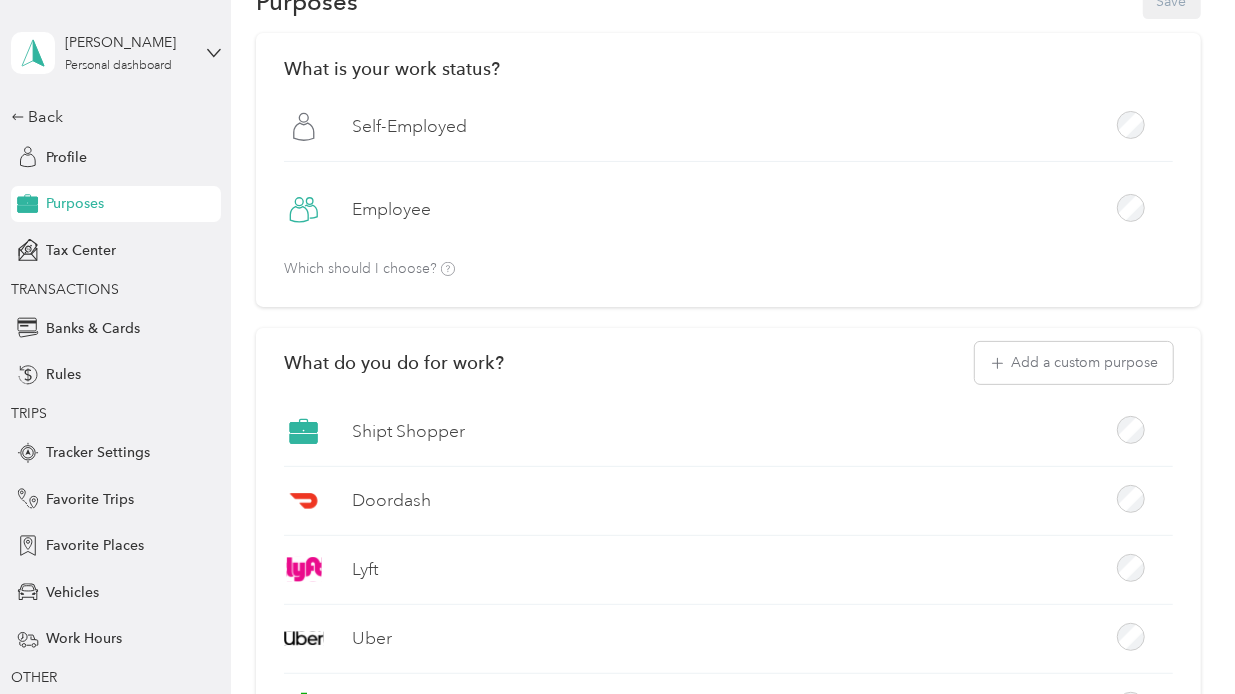 scroll, scrollTop: 815, scrollLeft: 0, axis: vertical 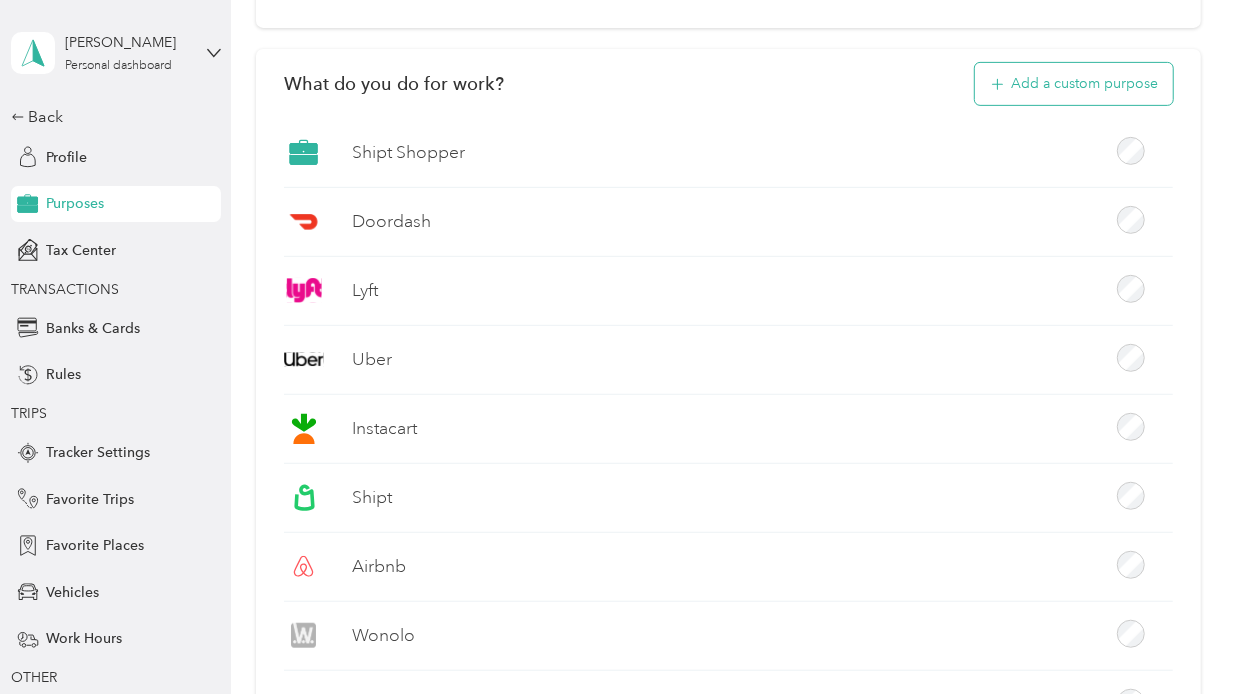 click on "Add a custom purpose" at bounding box center (1074, 84) 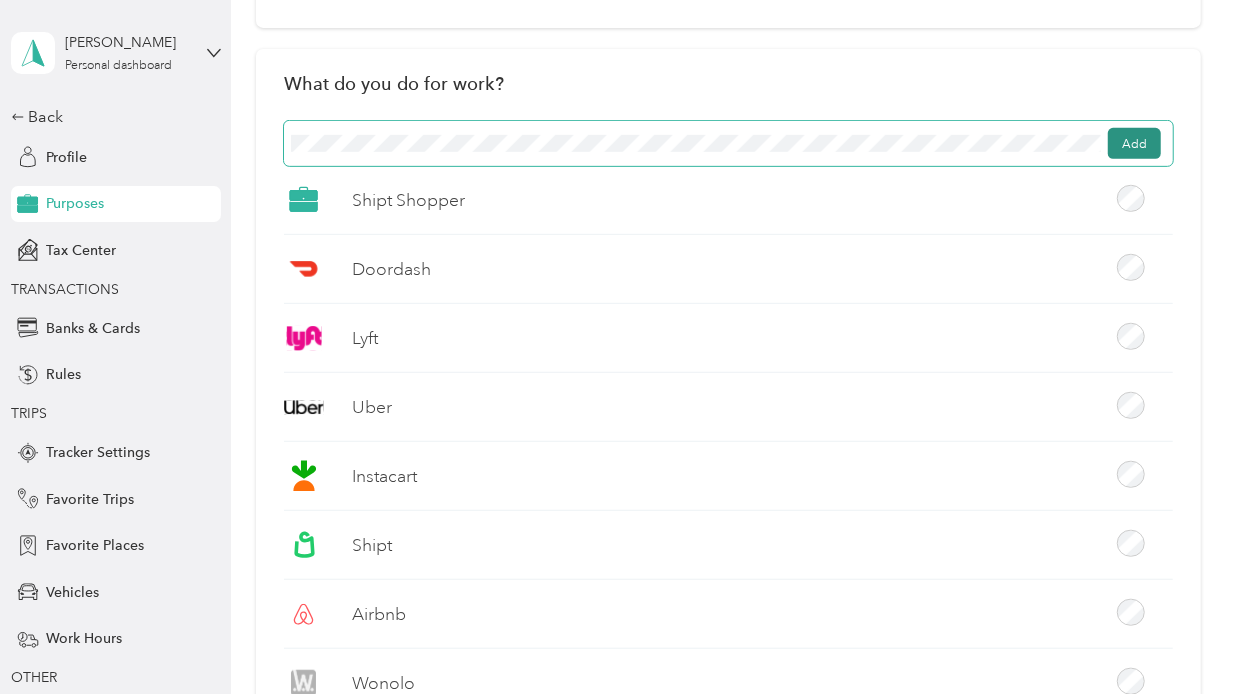 click on "Add" at bounding box center [1134, 144] 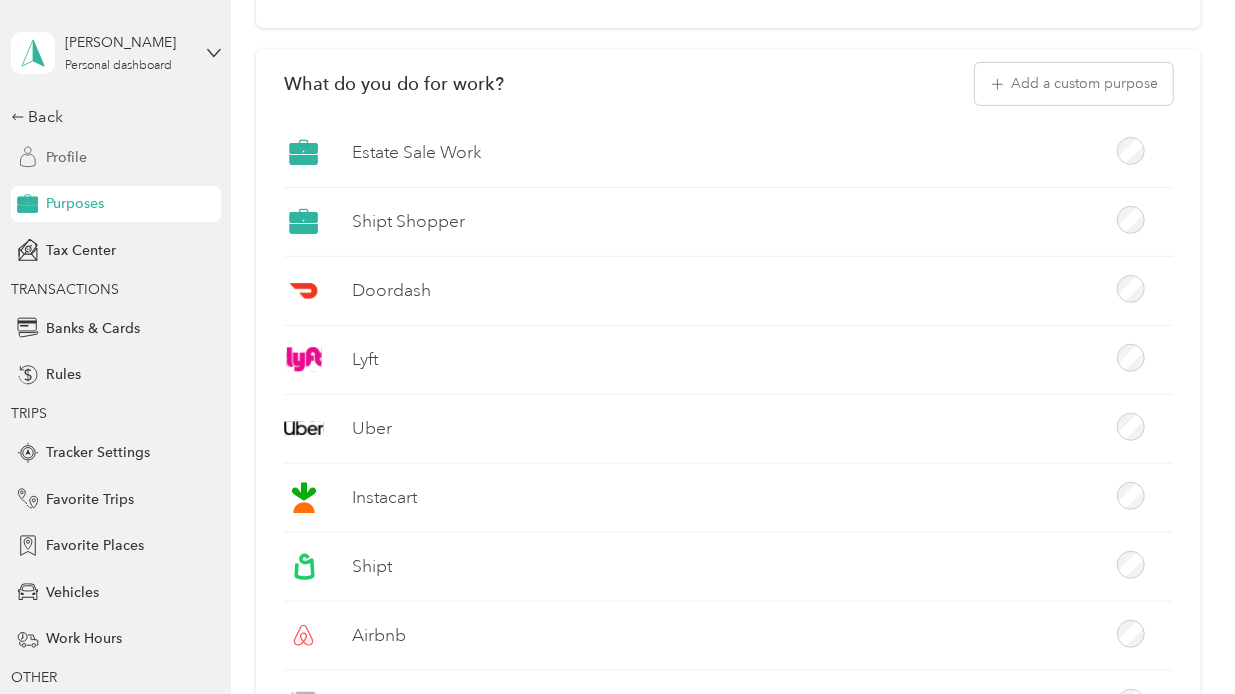 click on "Profile" at bounding box center [66, 157] 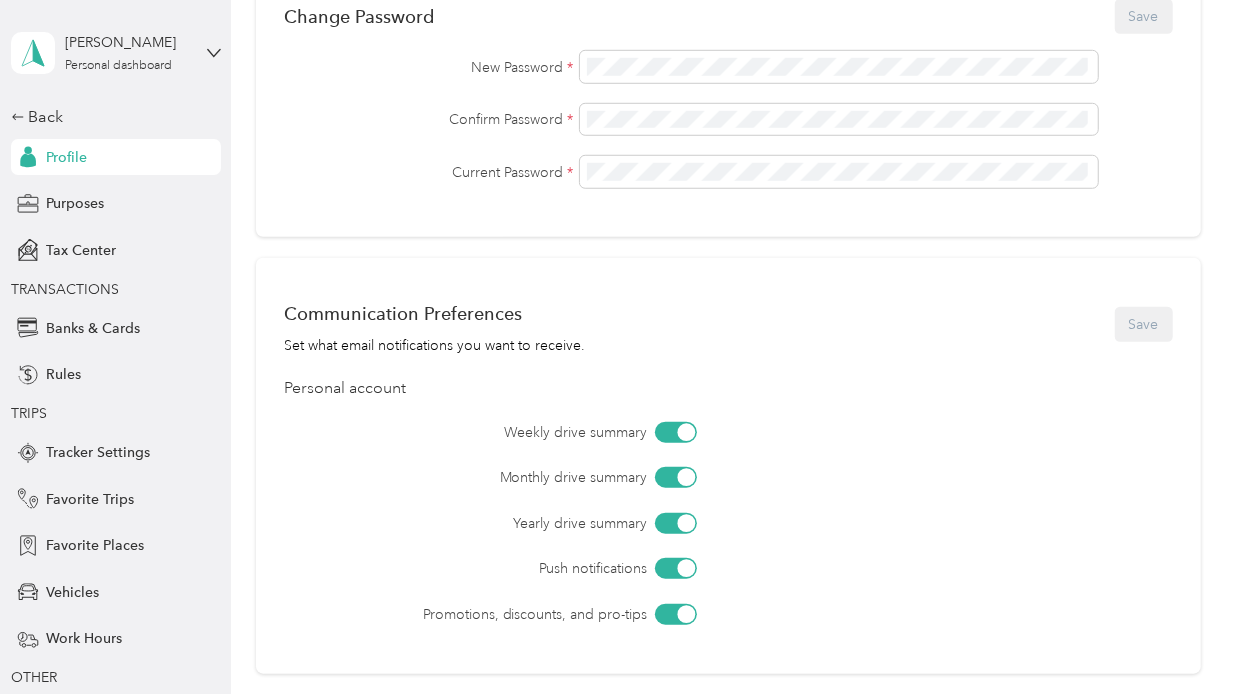 scroll, scrollTop: 637, scrollLeft: 0, axis: vertical 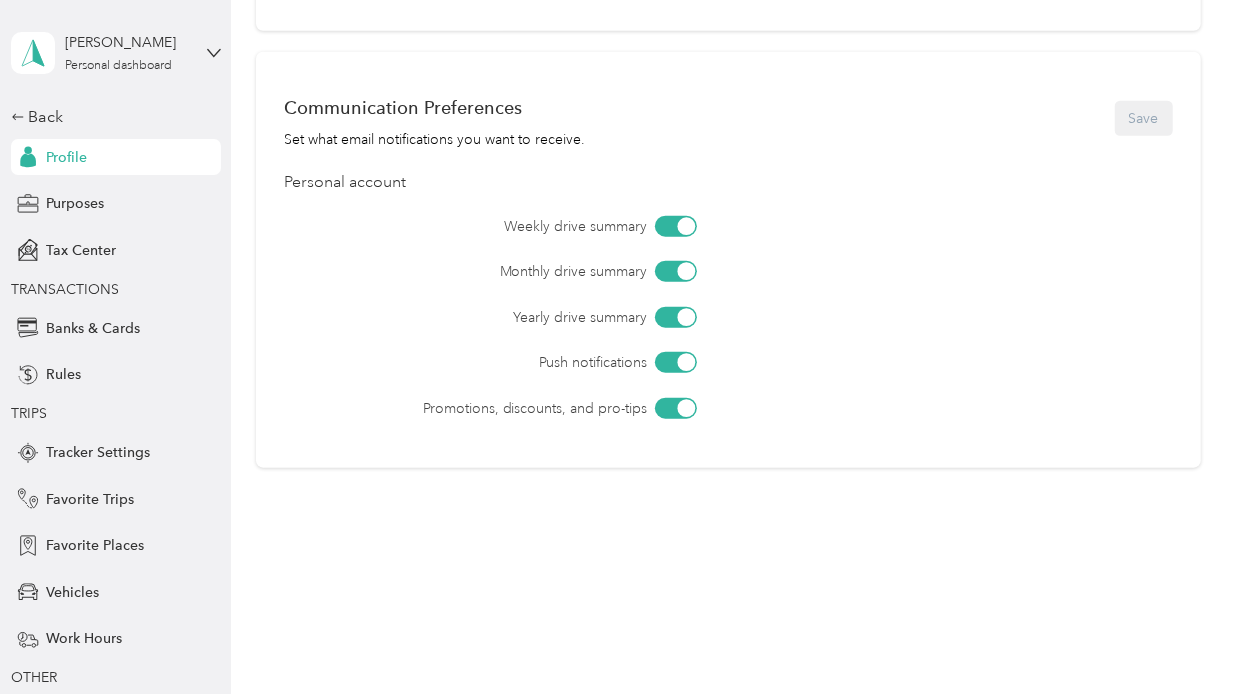 click on "Communication Preferences Set what email notifications you want to receive. Save" at bounding box center (728, 118) 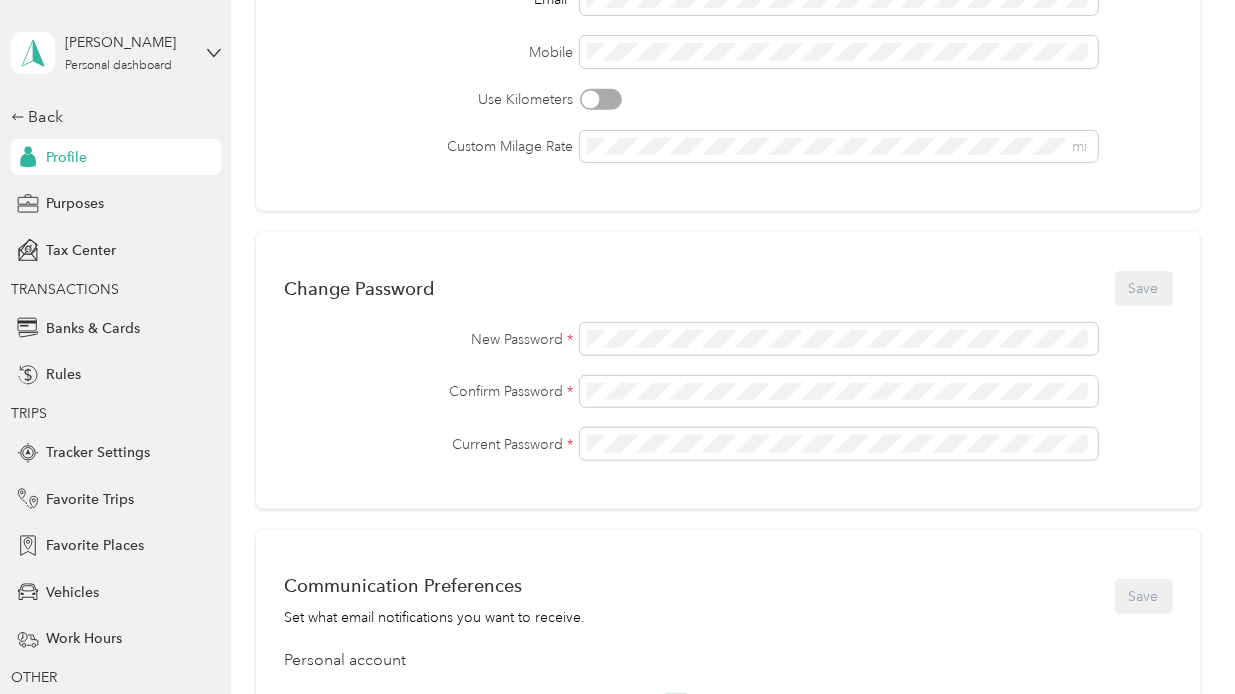 scroll, scrollTop: 358, scrollLeft: 0, axis: vertical 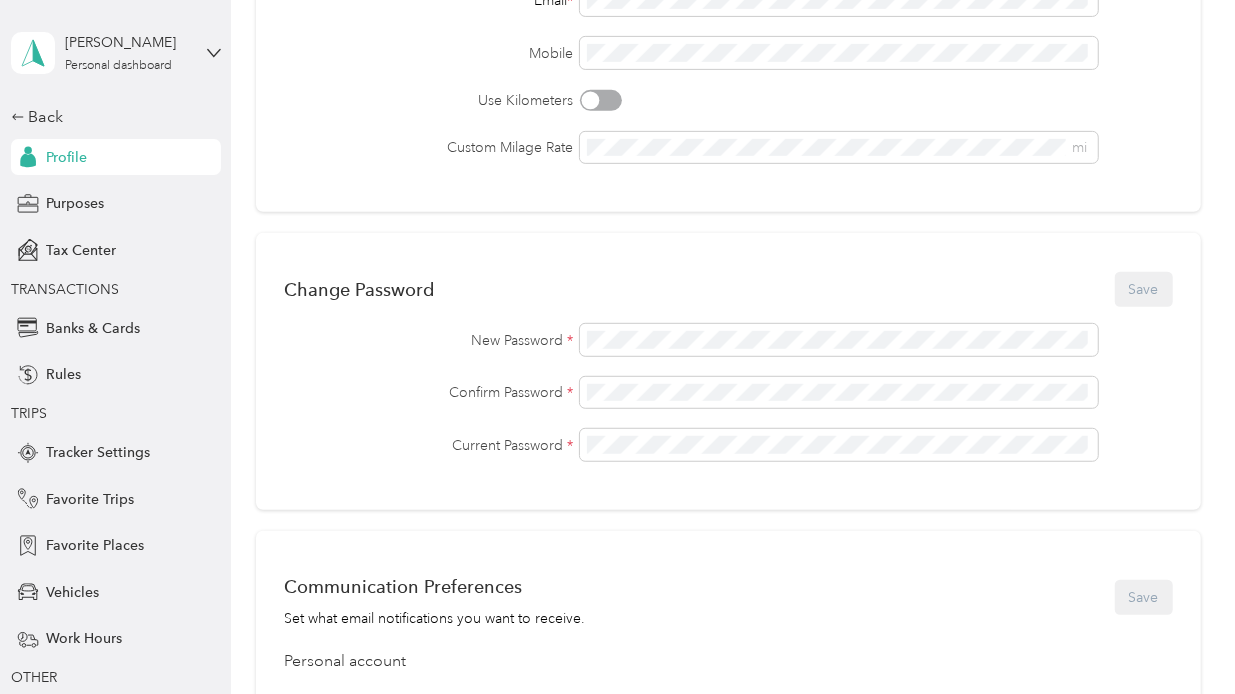 click on "Change Password Save" at bounding box center [728, 289] 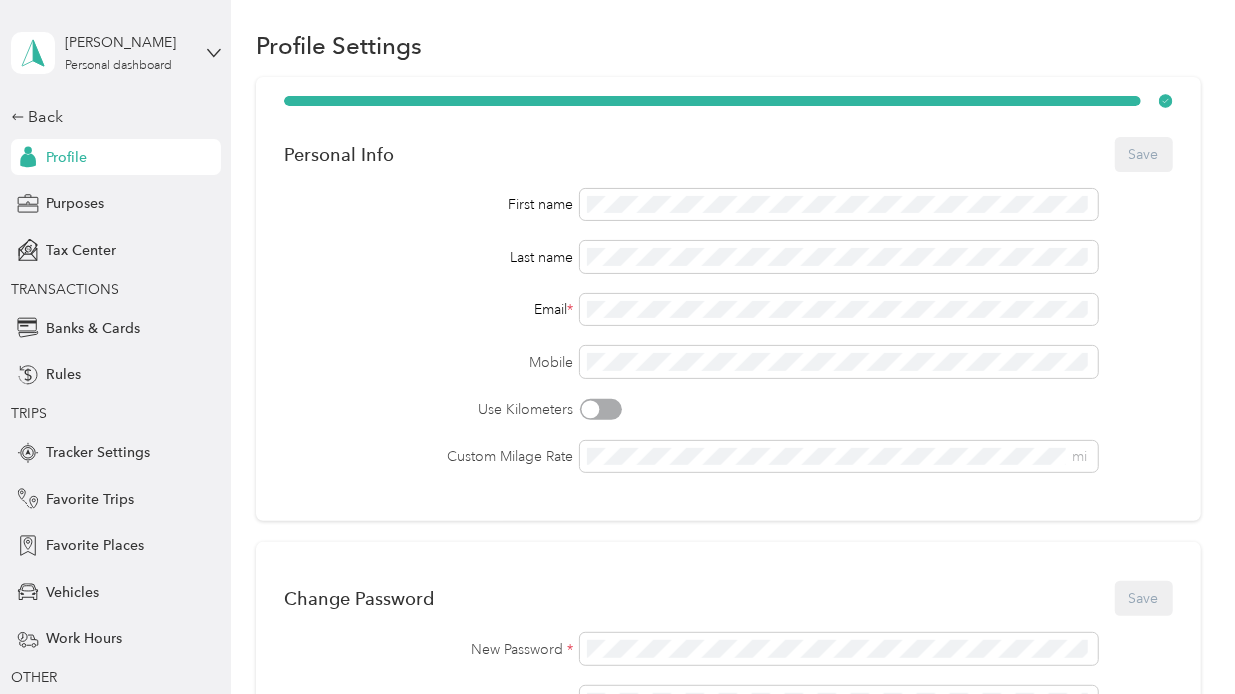 scroll, scrollTop: 0, scrollLeft: 0, axis: both 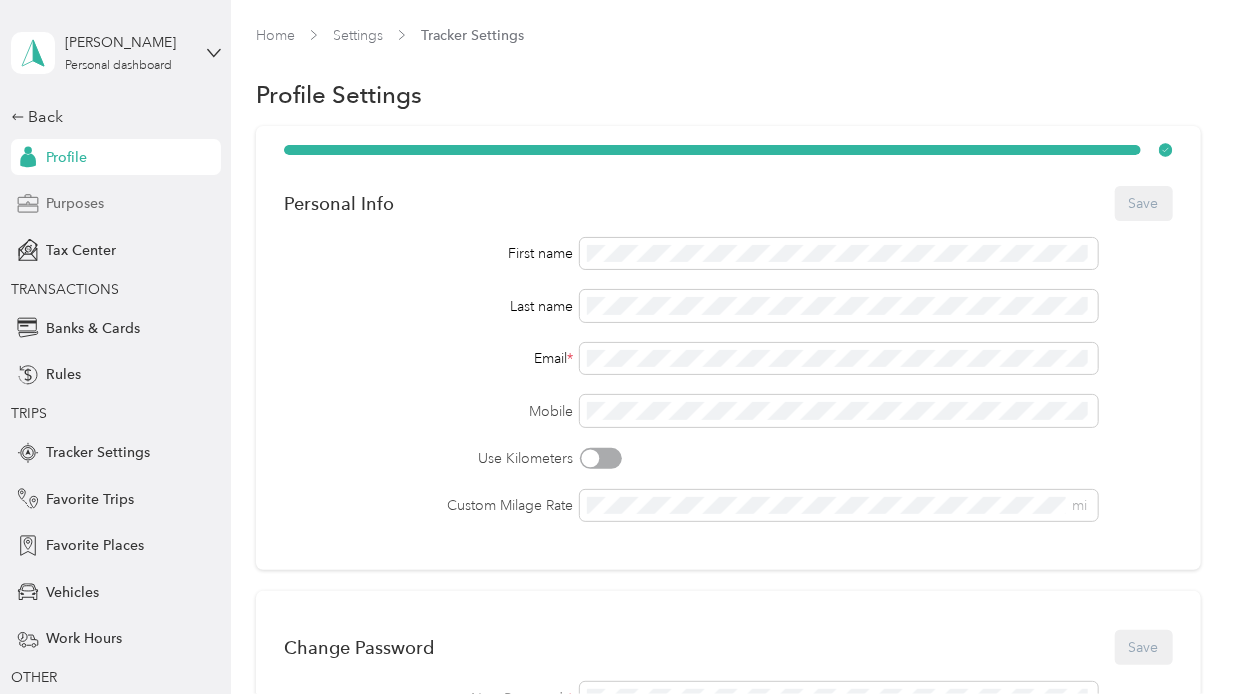 click on "Purposes" at bounding box center (75, 203) 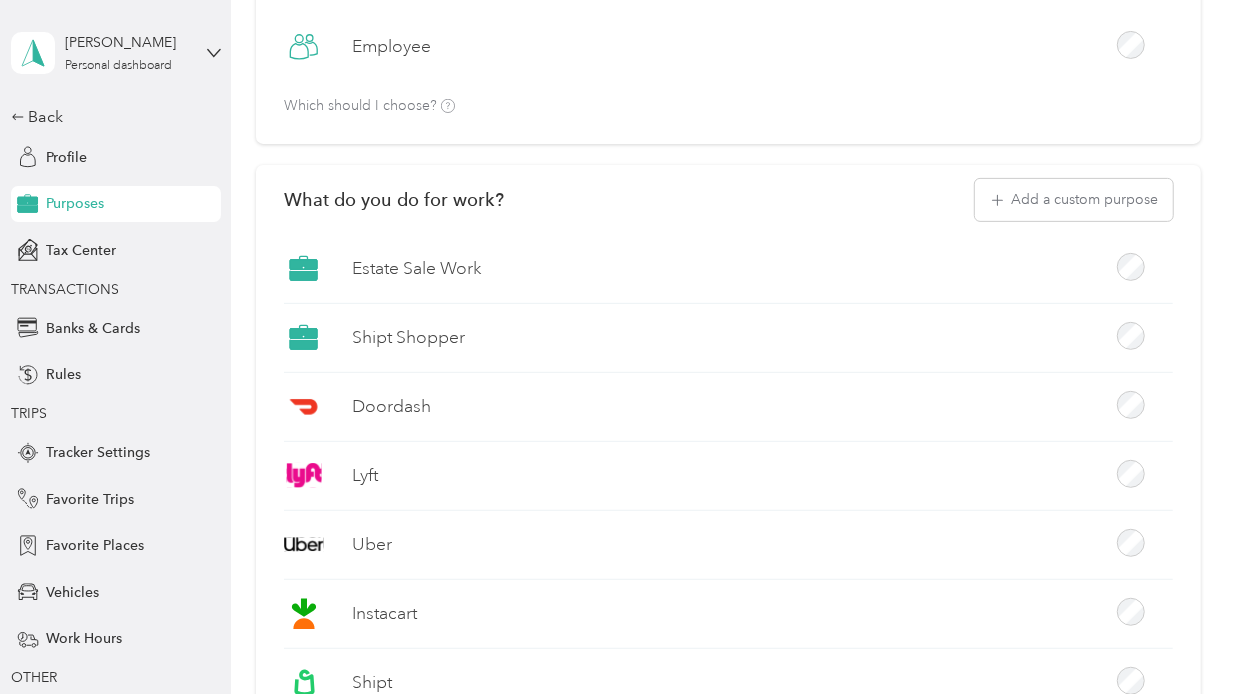 scroll, scrollTop: 257, scrollLeft: 0, axis: vertical 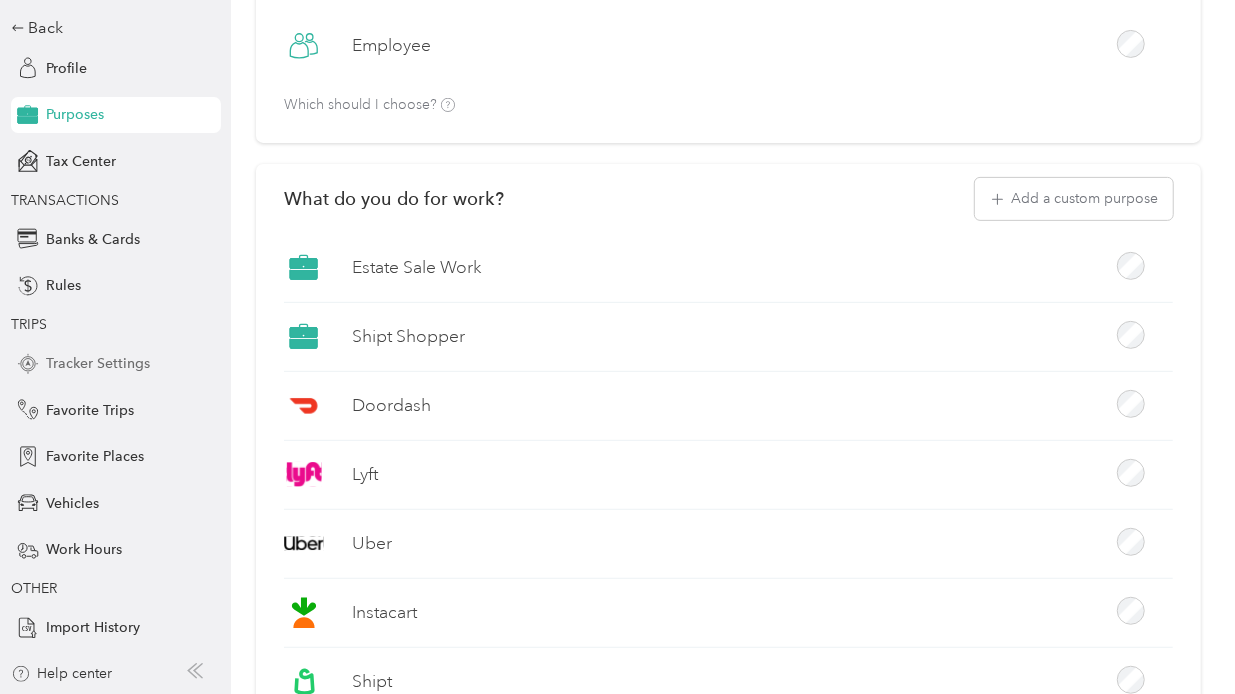 click on "Tracker Settings" at bounding box center [98, 363] 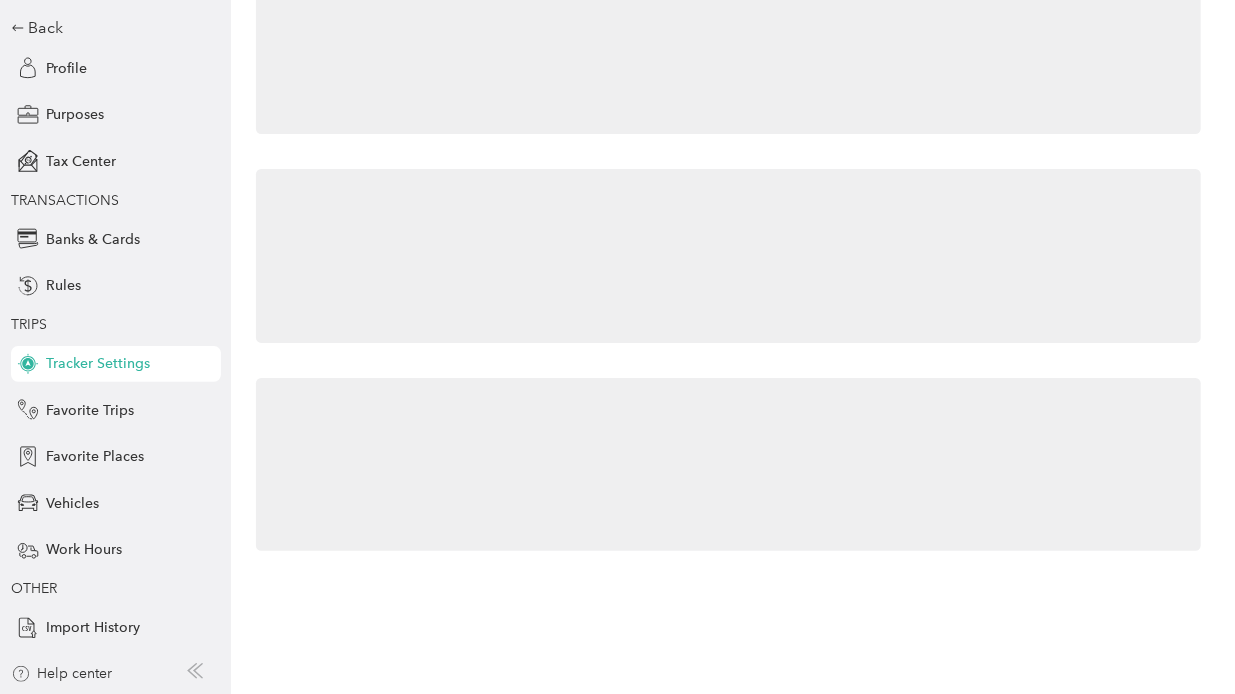 scroll, scrollTop: 0, scrollLeft: 0, axis: both 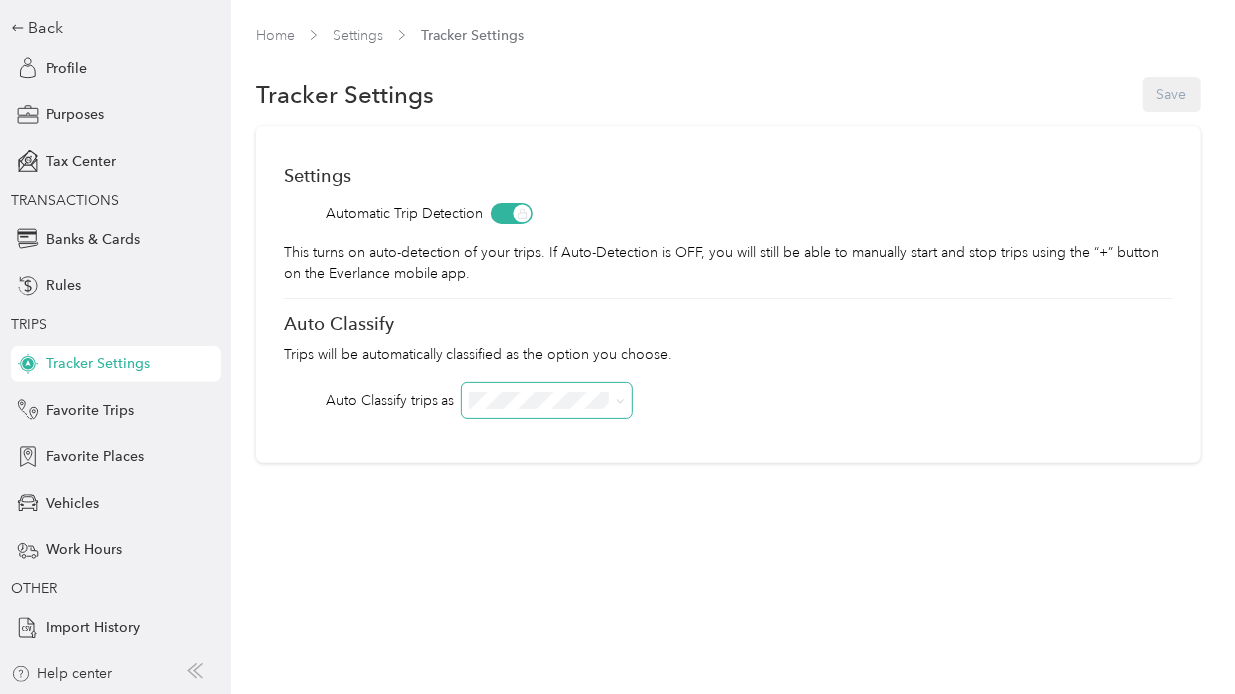 click at bounding box center [617, 400] 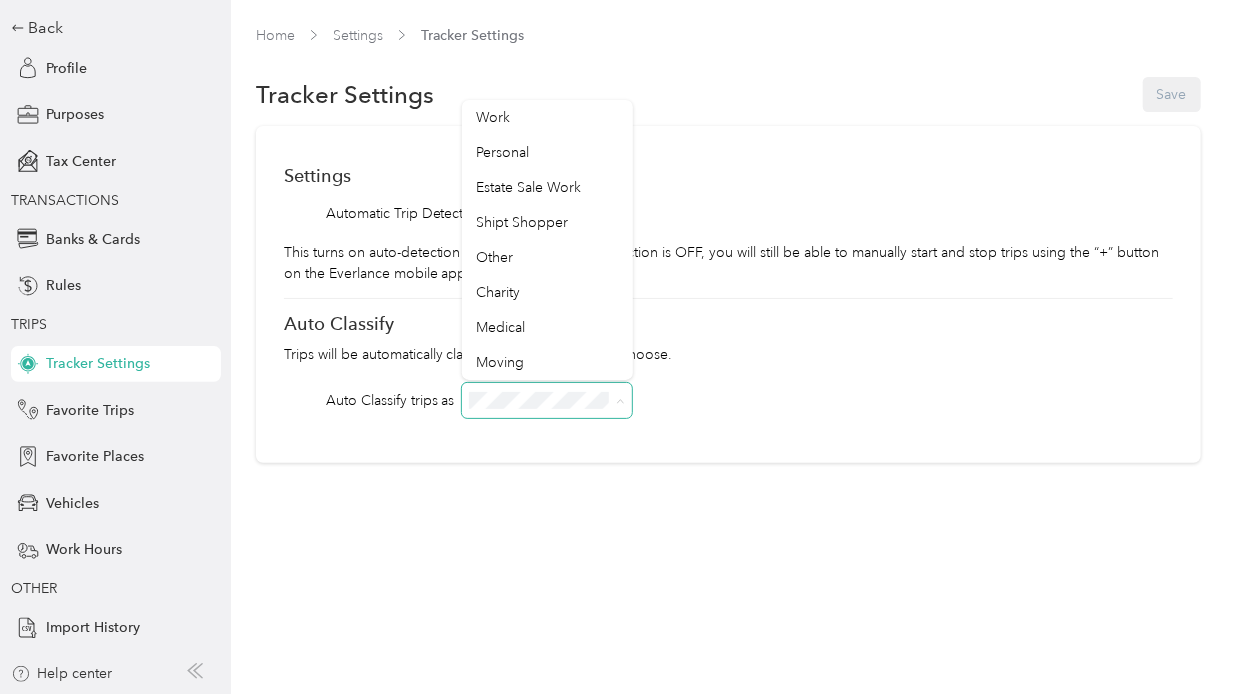 click on "Home Settings Tracker Settings Tracker Settings Save Settings Automatic Trip Detection This turns on auto-detection of your trips. If Auto-Detection is OFF, you will still be able to manually start and stop trips using the “+” button on the Everlance mobile app. Auto Classify Trips will be automatically classified as the option you choose. Auto Classify trips as" at bounding box center (728, 286) 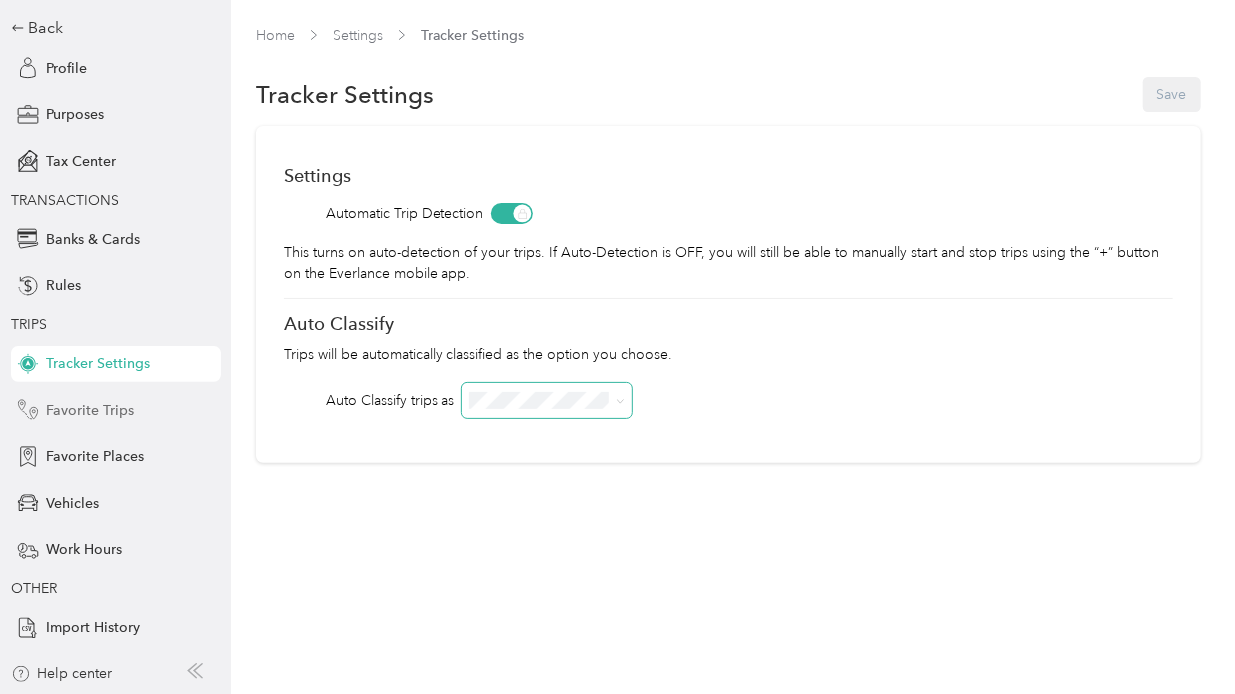 click on "Favorite Trips" at bounding box center (90, 410) 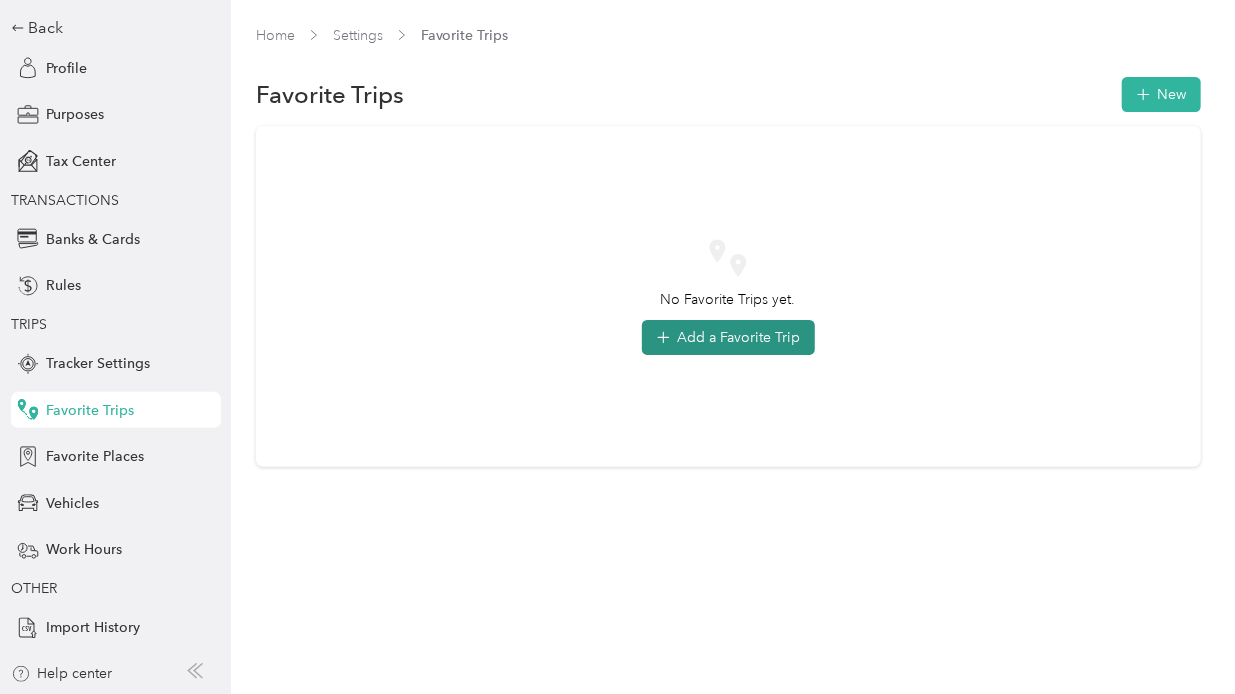 click 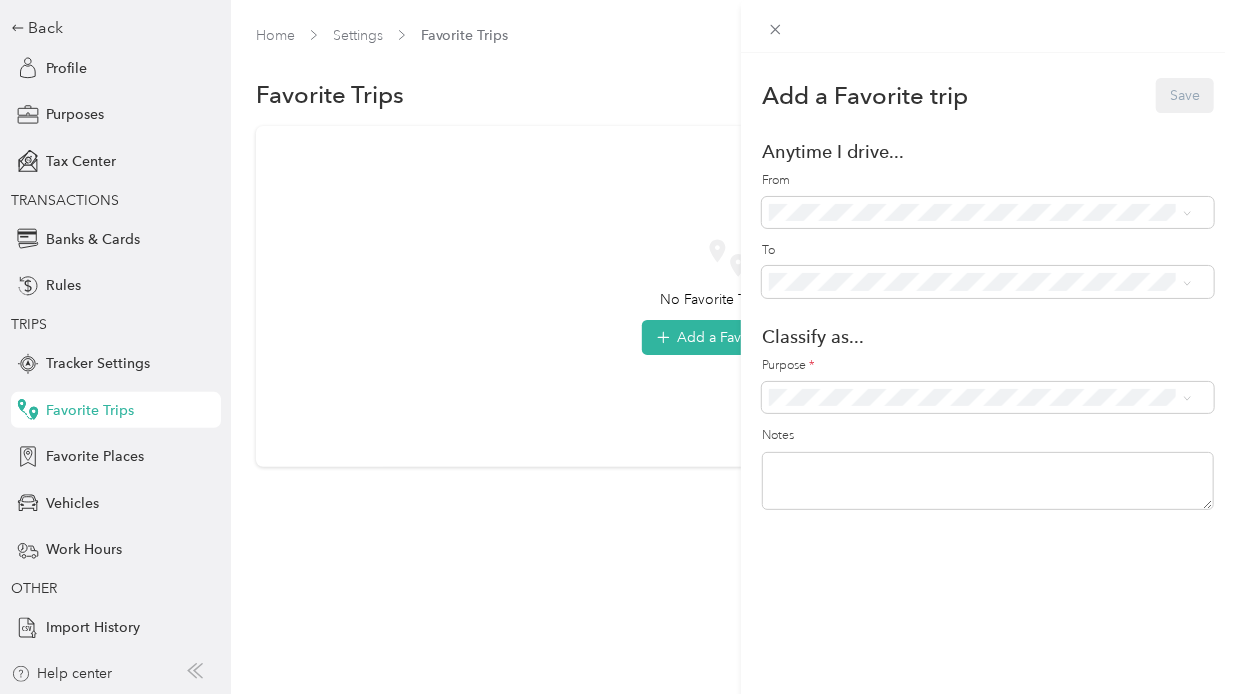 click on "Add a Favorite trip Save Anytime I drive... From   To   Classify as... Purpose   * Notes" at bounding box center (617, 347) 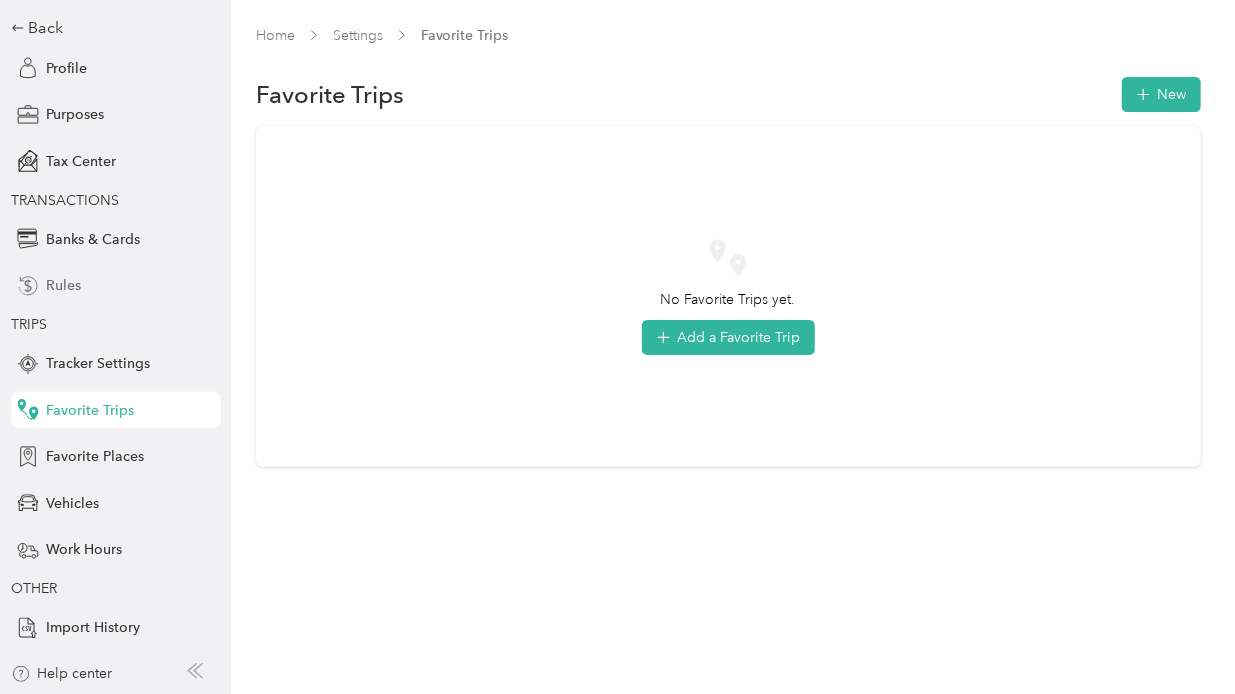 click on "Rules" at bounding box center (116, 286) 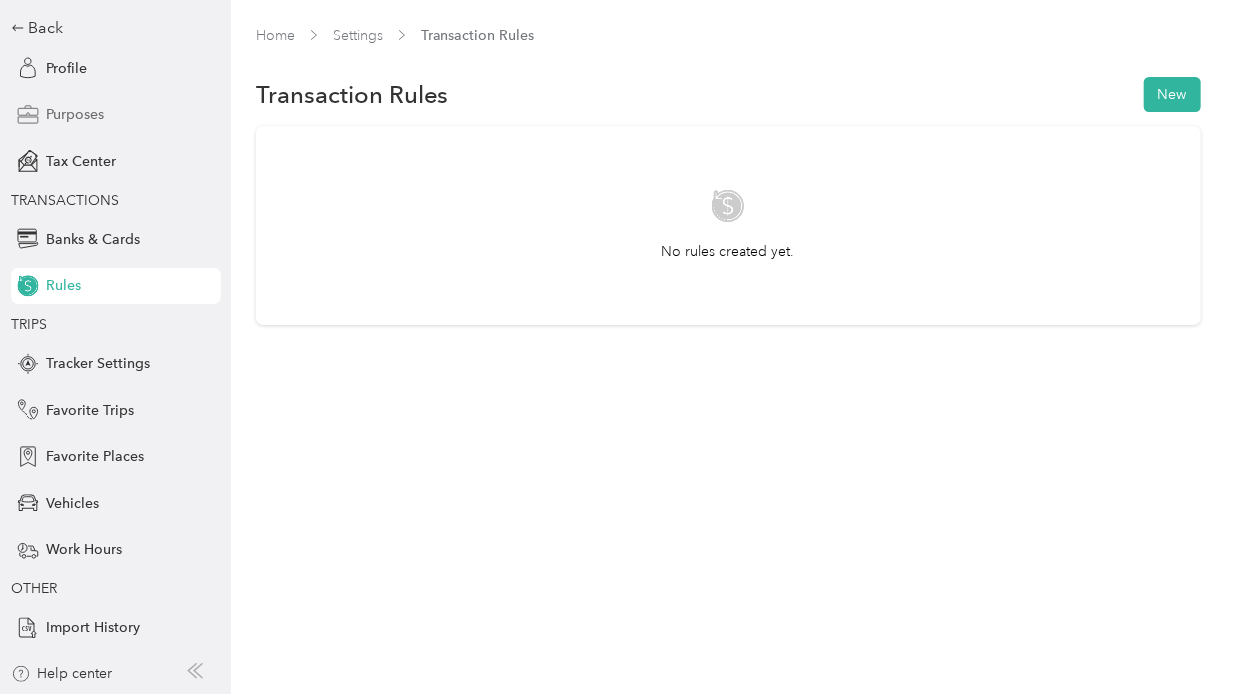 click on "Purposes" at bounding box center [116, 115] 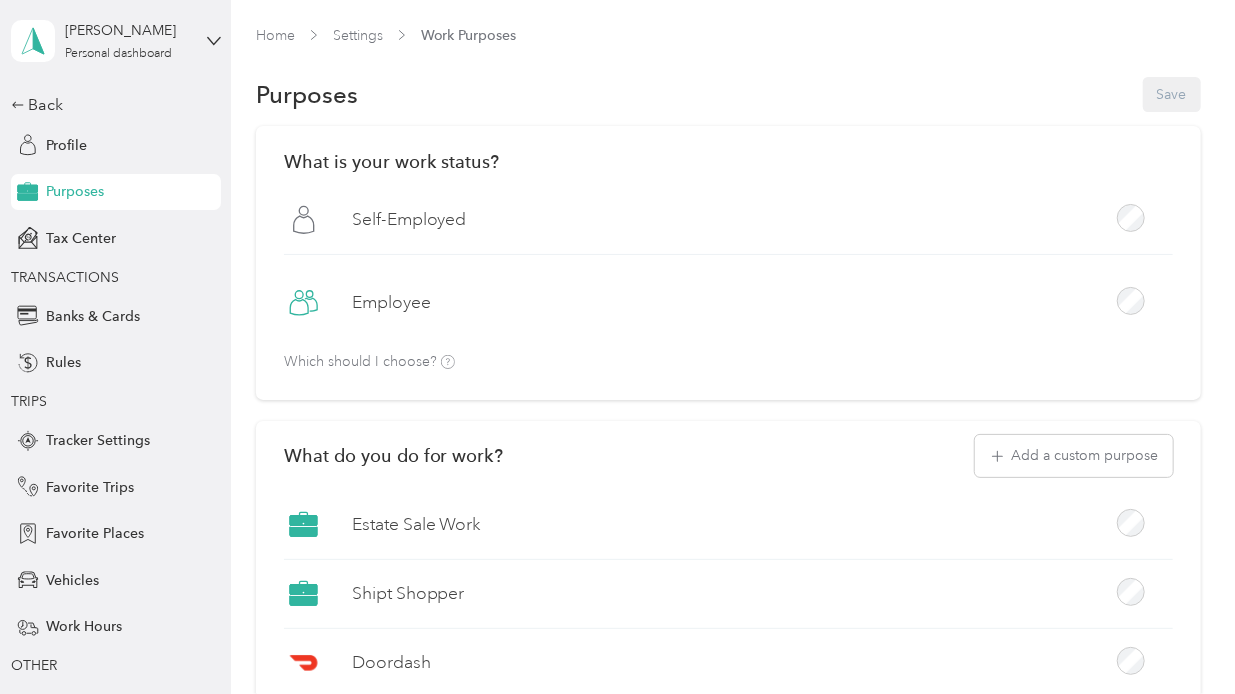 scroll, scrollTop: 0, scrollLeft: 0, axis: both 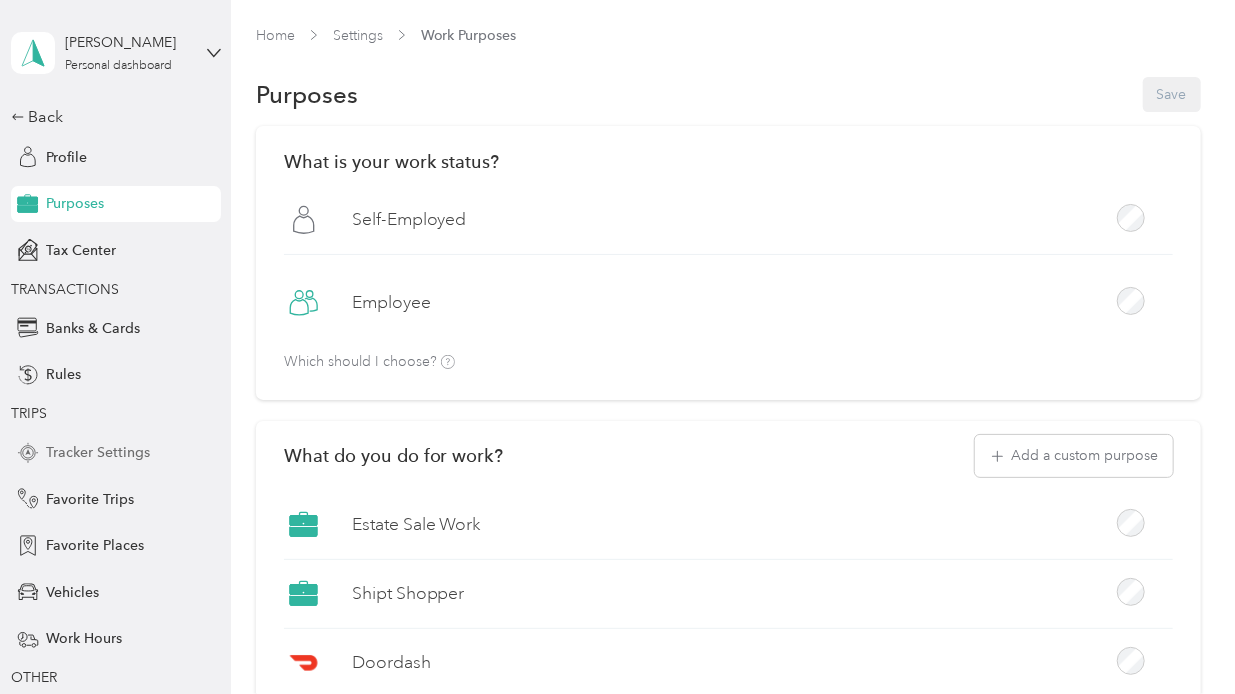 click on "Tracker Settings" at bounding box center (98, 452) 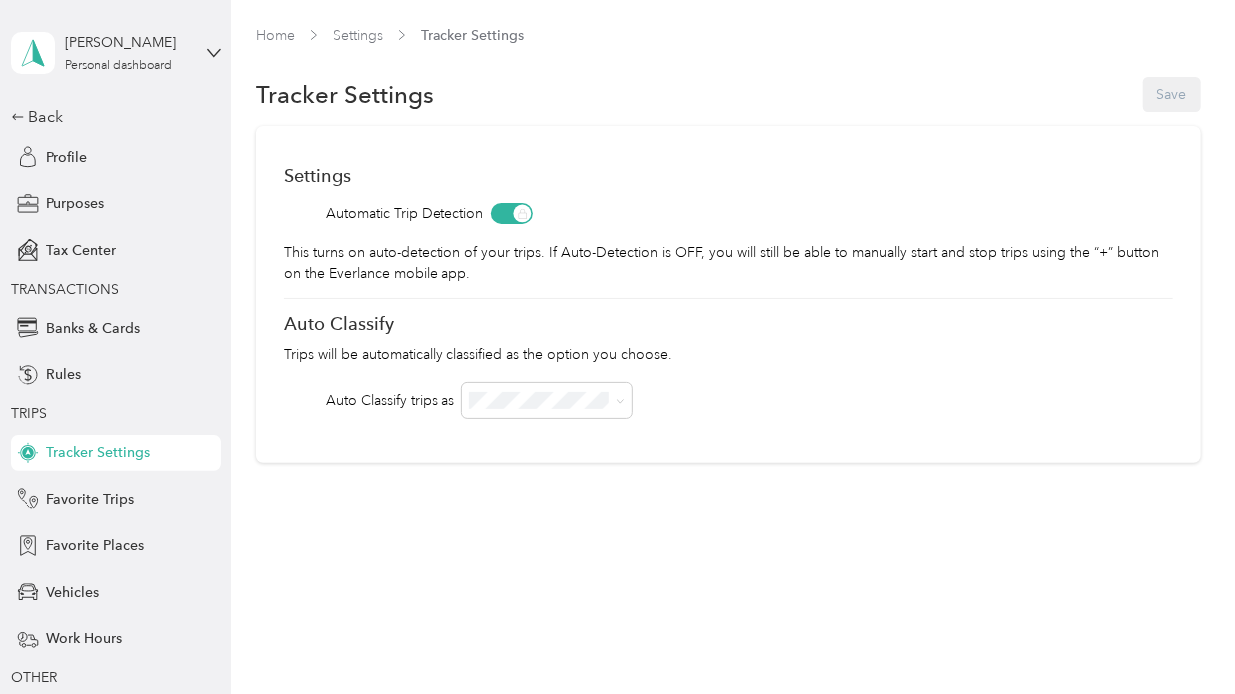 click on "Tracker Settings" at bounding box center [98, 452] 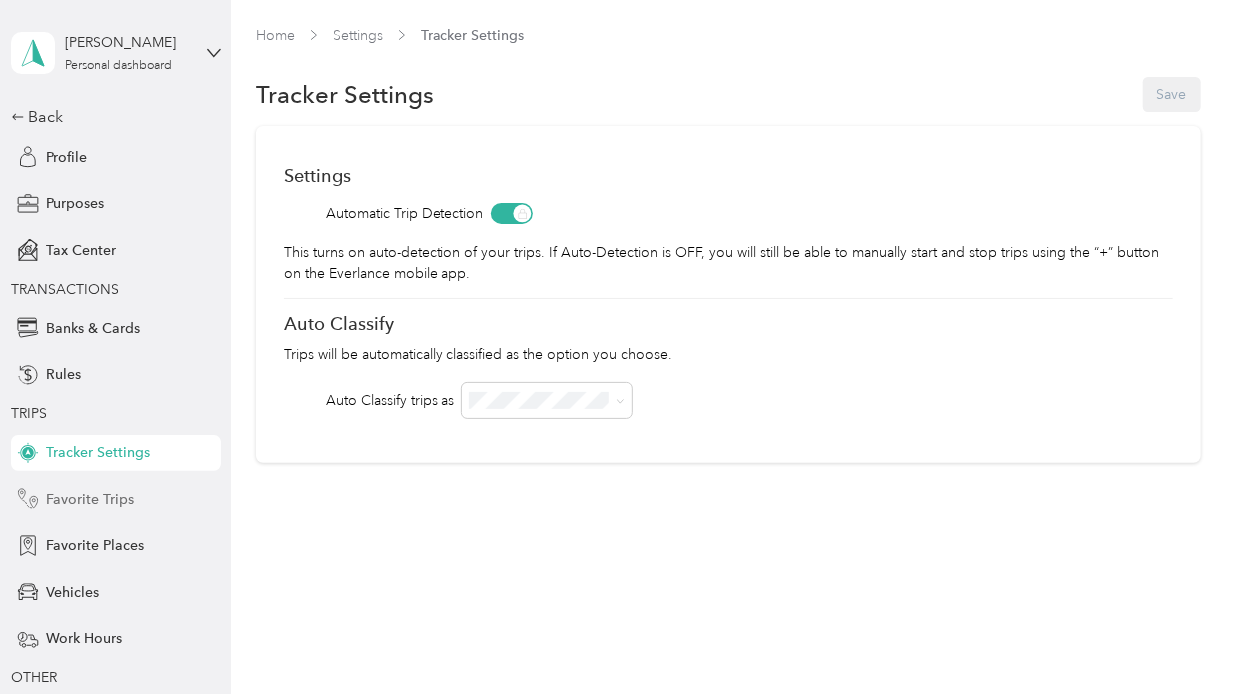 click on "Favorite Trips" at bounding box center [90, 499] 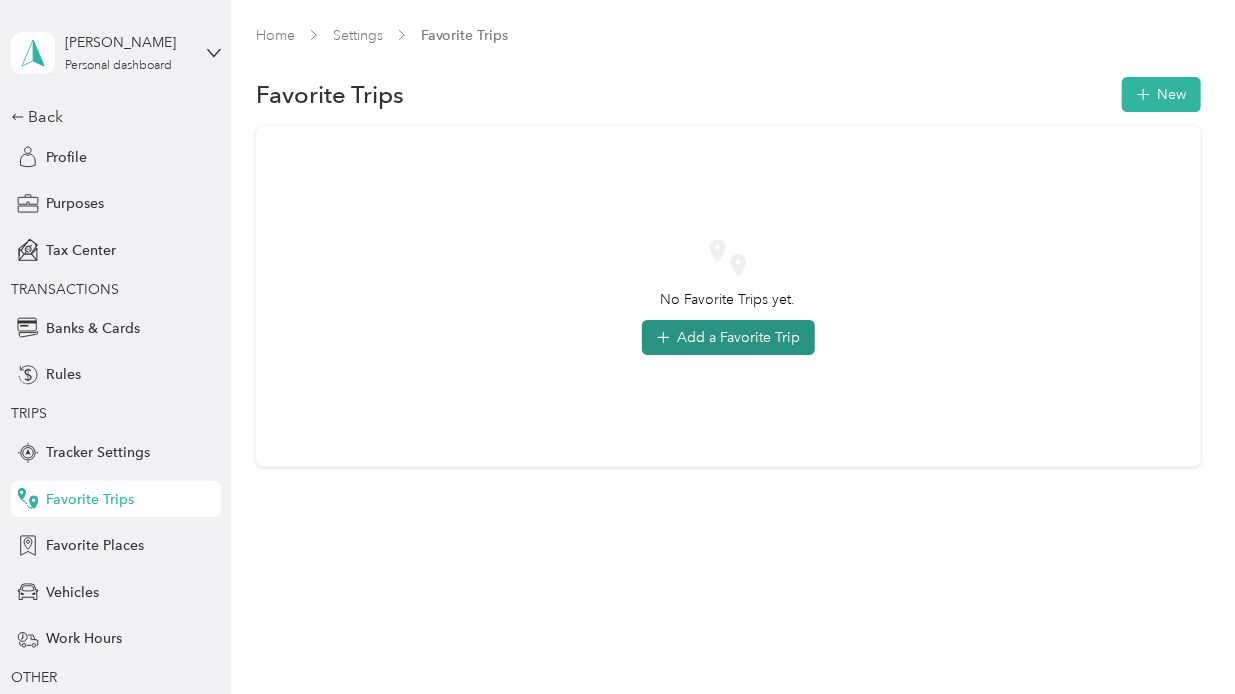 click on "Add a Favorite Trip" at bounding box center (728, 337) 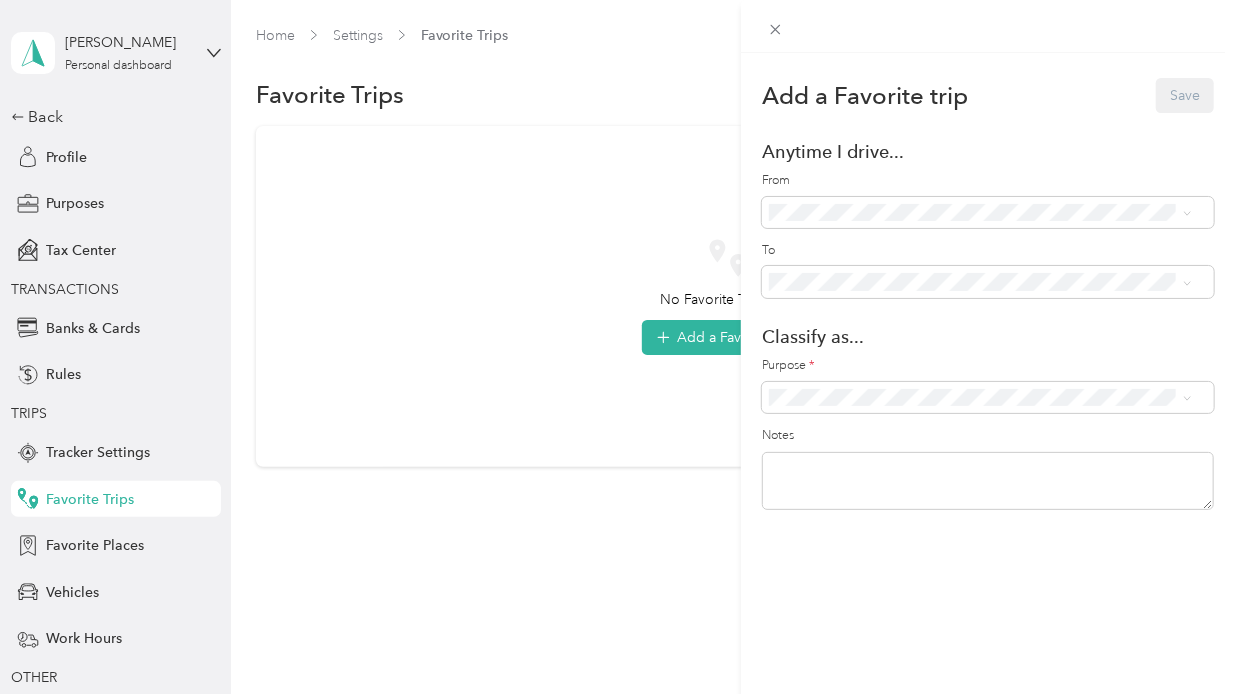 click on "Add a Favorite trip Save Anytime I drive... From   To   Classify as... Purpose   * Notes" at bounding box center [617, 347] 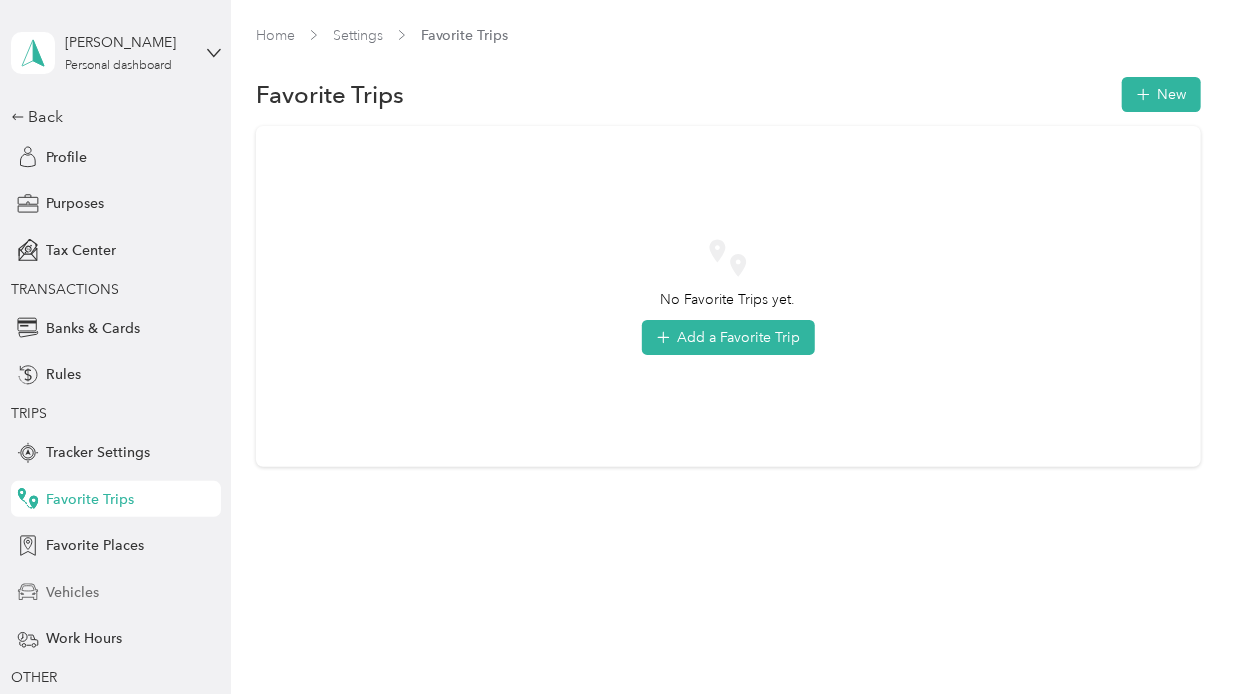 click on "Vehicles" at bounding box center [72, 592] 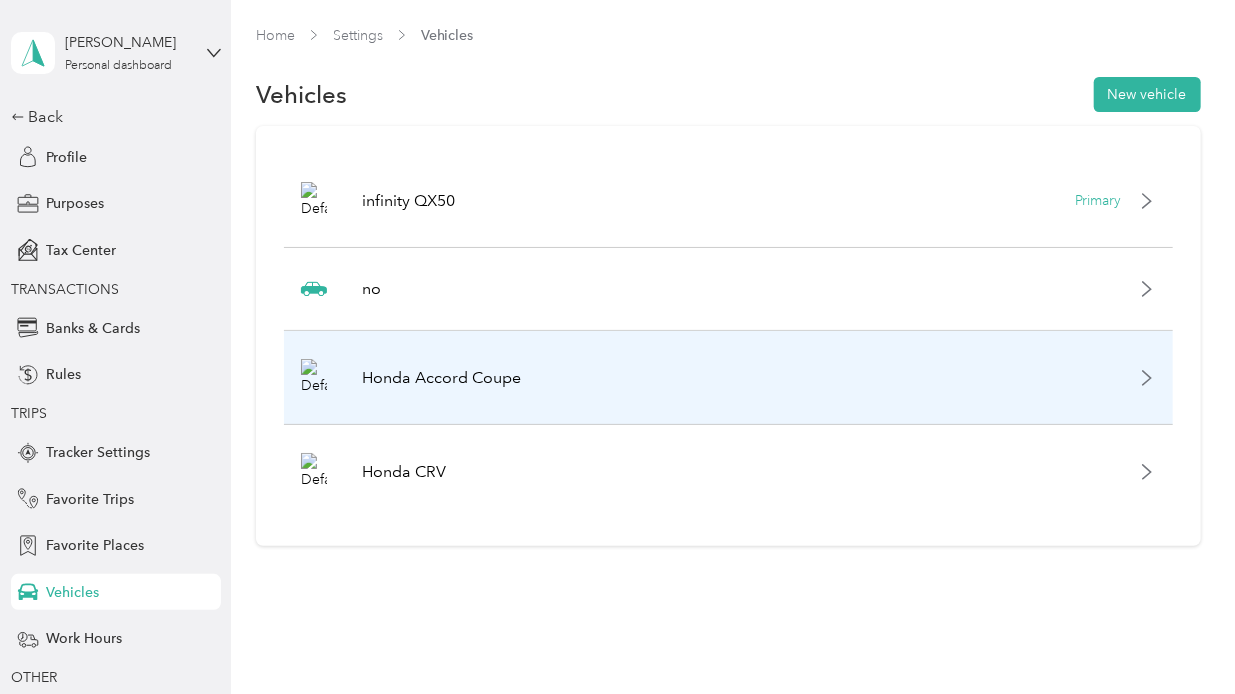 click 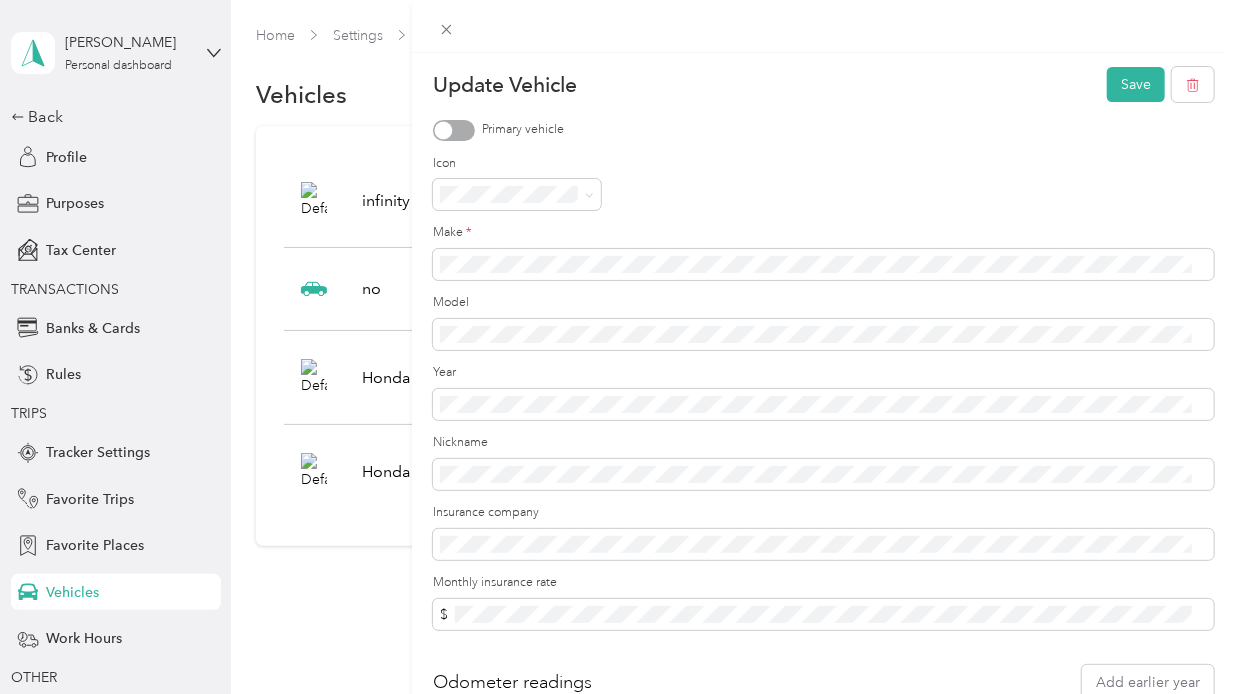 click on "Update Vehicle Save Primary vehicle   Icon   Make   * Model   Year   Nickname   Insurance company   Monthly insurance rate   $ Odometer readings Add earlier year [DATE]   mi 2024   mi 2023   mi 2022   mi" at bounding box center [617, 347] 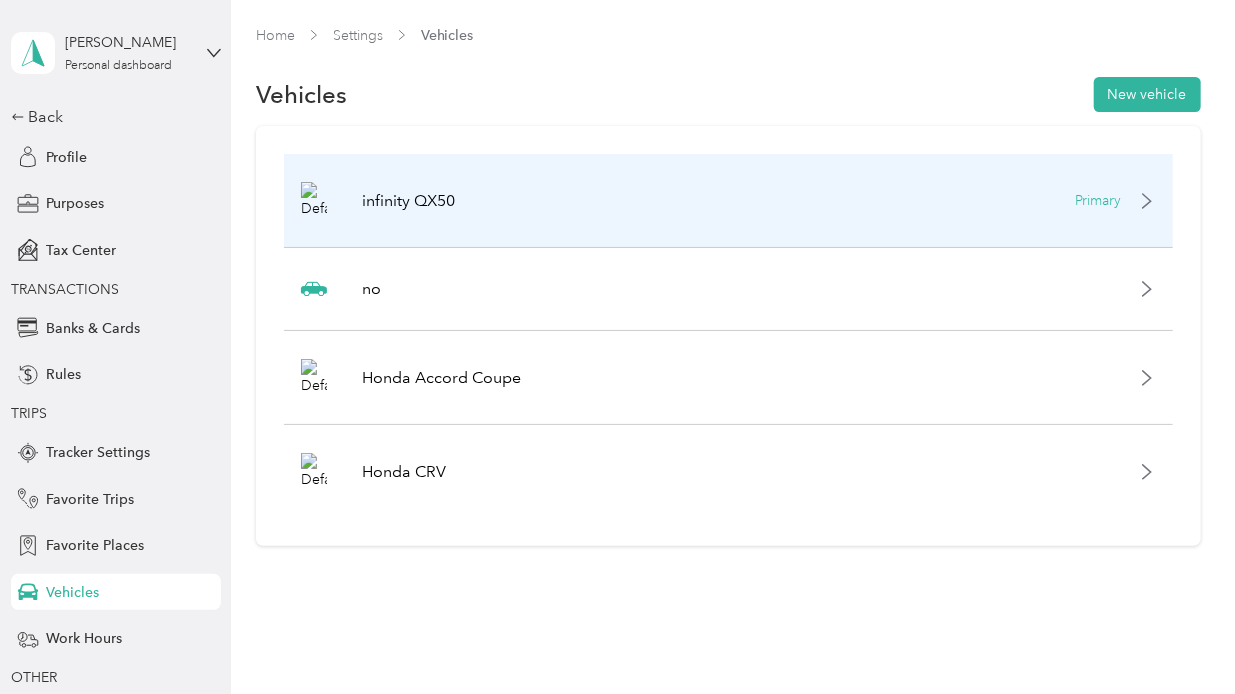 click on "Primary" at bounding box center [1099, 200] 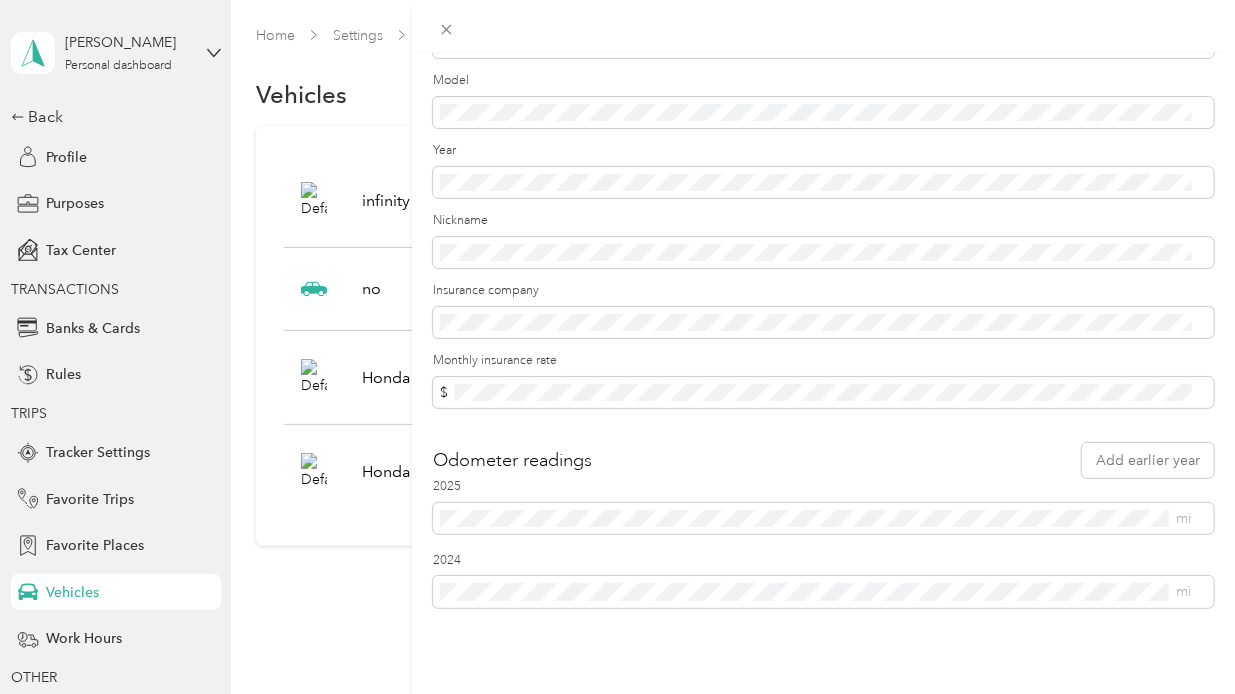 scroll, scrollTop: 237, scrollLeft: 0, axis: vertical 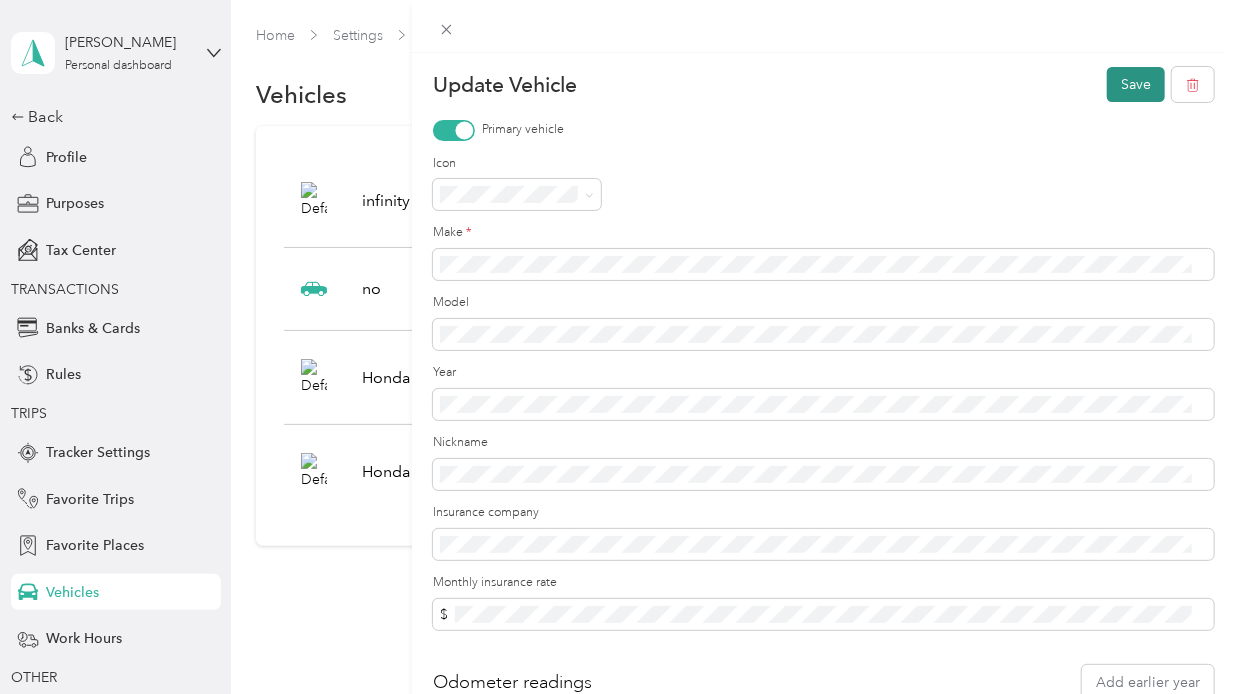 click on "Save" at bounding box center [1136, 84] 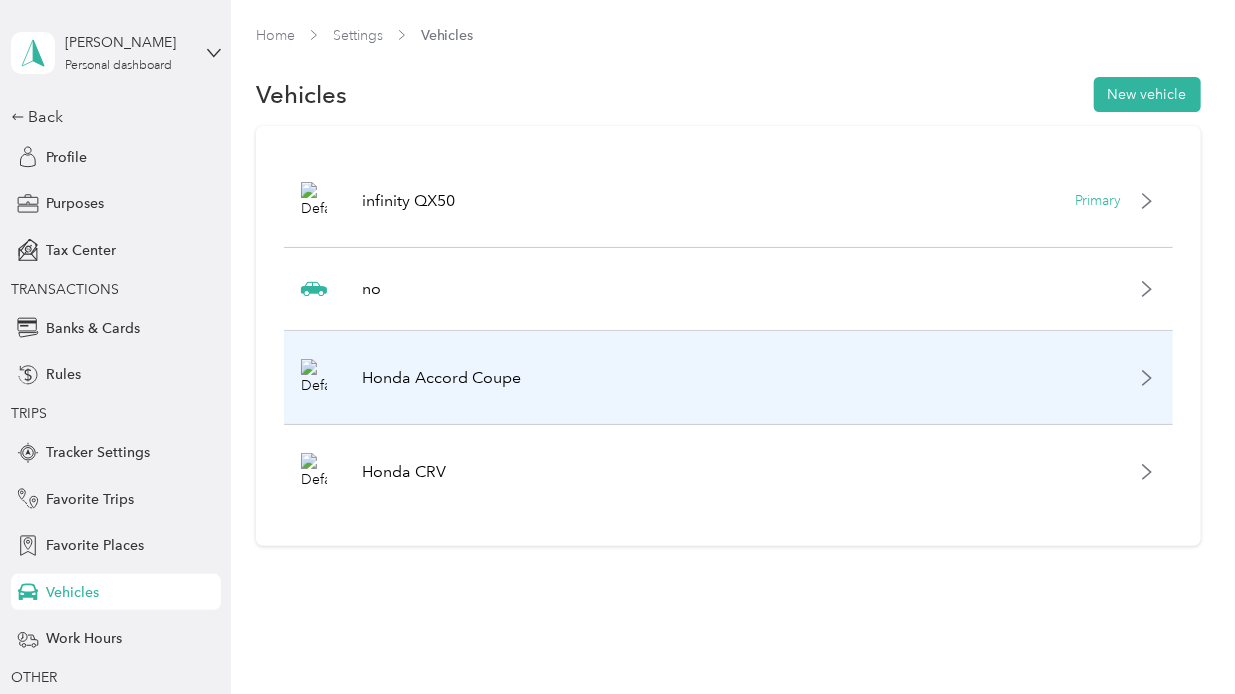 click at bounding box center [314, 377] 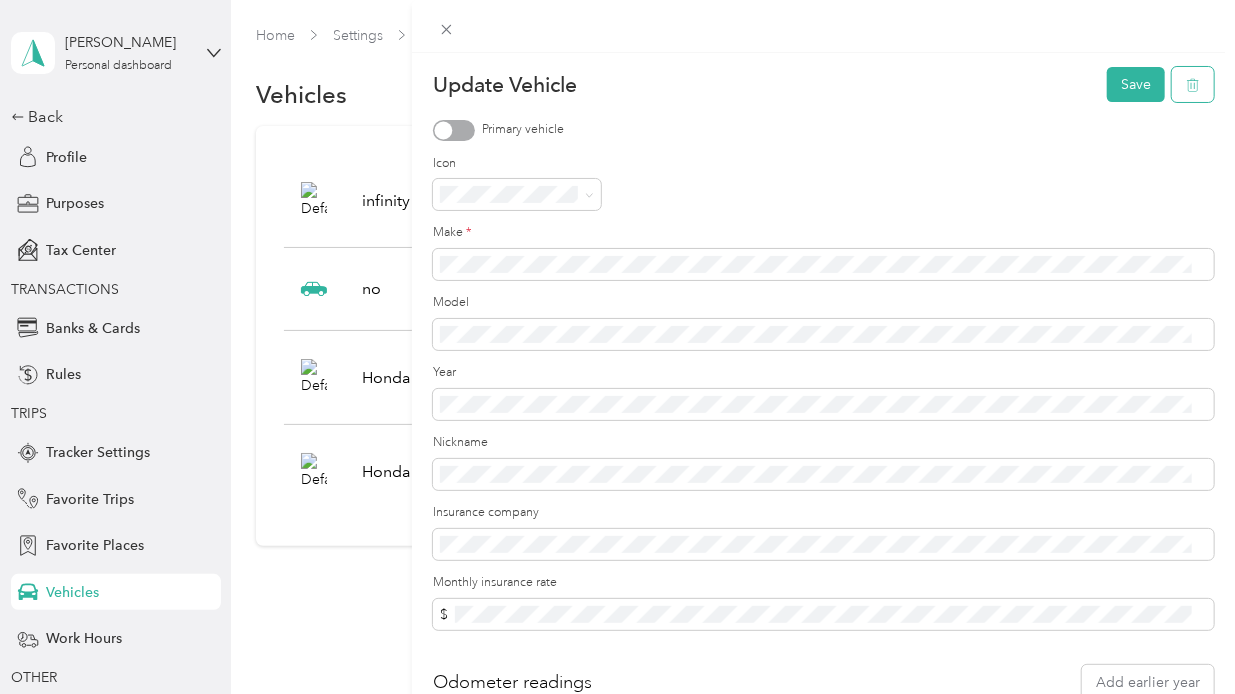 click 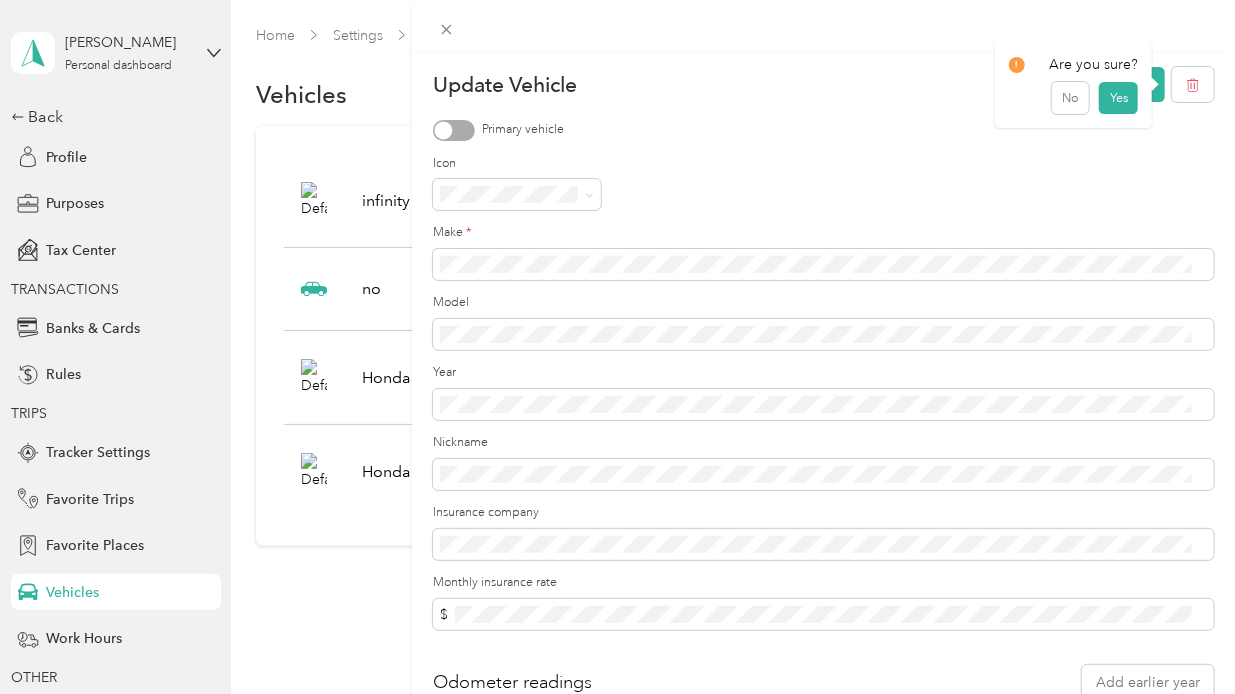 click on "Update Vehicle Save Primary vehicle   Icon   Make   * Model   Year   Nickname   Insurance company   Monthly insurance rate   $ Odometer readings Add earlier year [DATE]   mi 2024   mi 2023   mi 2022   mi" at bounding box center [617, 347] 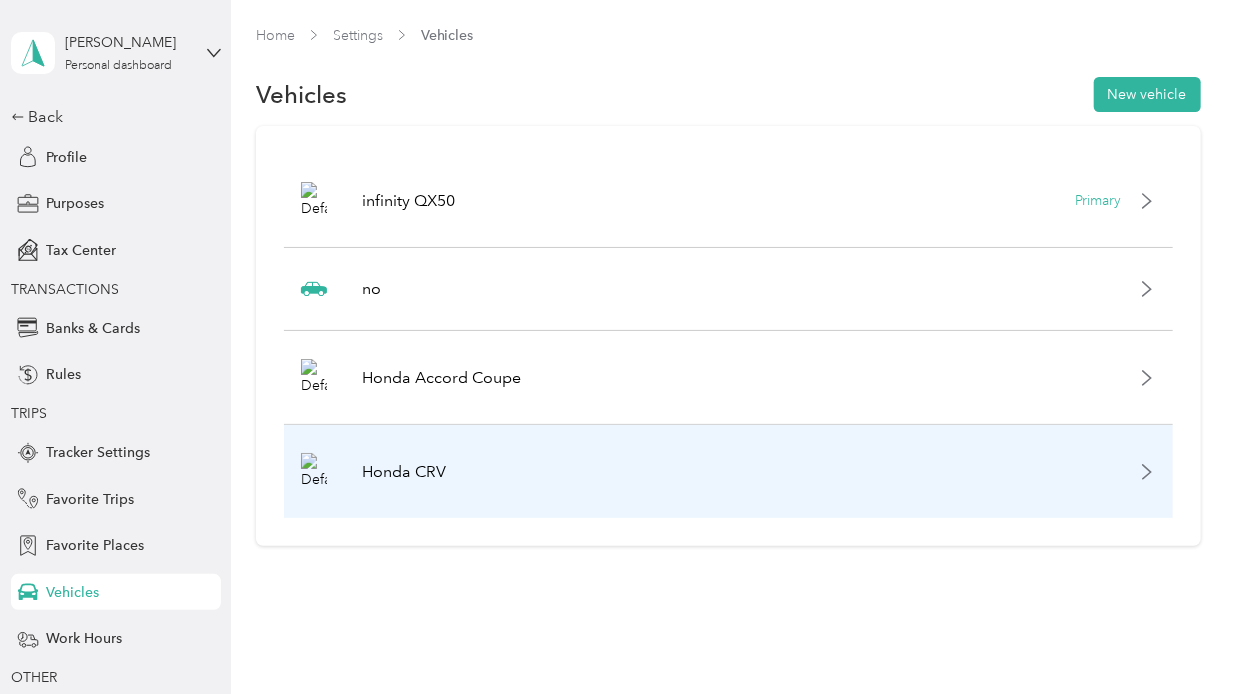 click at bounding box center (314, 471) 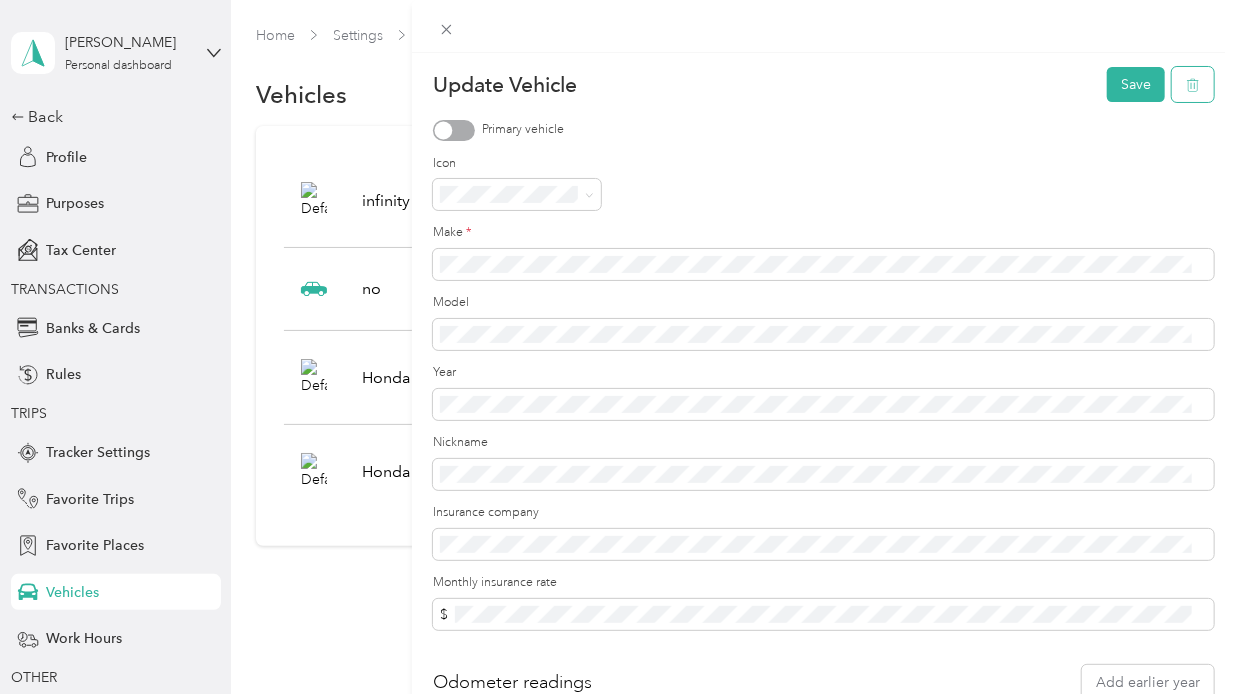 click at bounding box center [1193, 84] 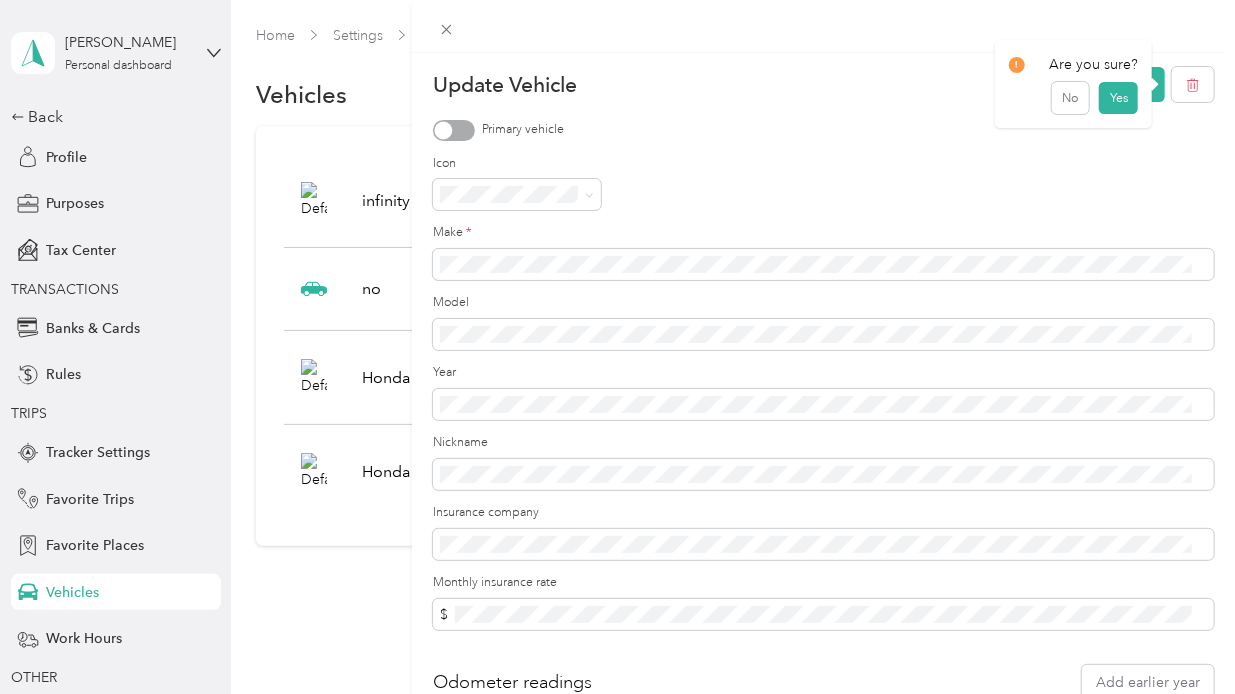 click on "Update Vehicle Save Primary vehicle   Icon   Make   * Model   Year   Nickname   Insurance company   Monthly insurance rate   $ Odometer readings Add earlier year [DATE]   mi 2024   mi 2023   mi 2022   mi 2021   mi 2020   mi 2019   mi 2018   mi" at bounding box center (617, 347) 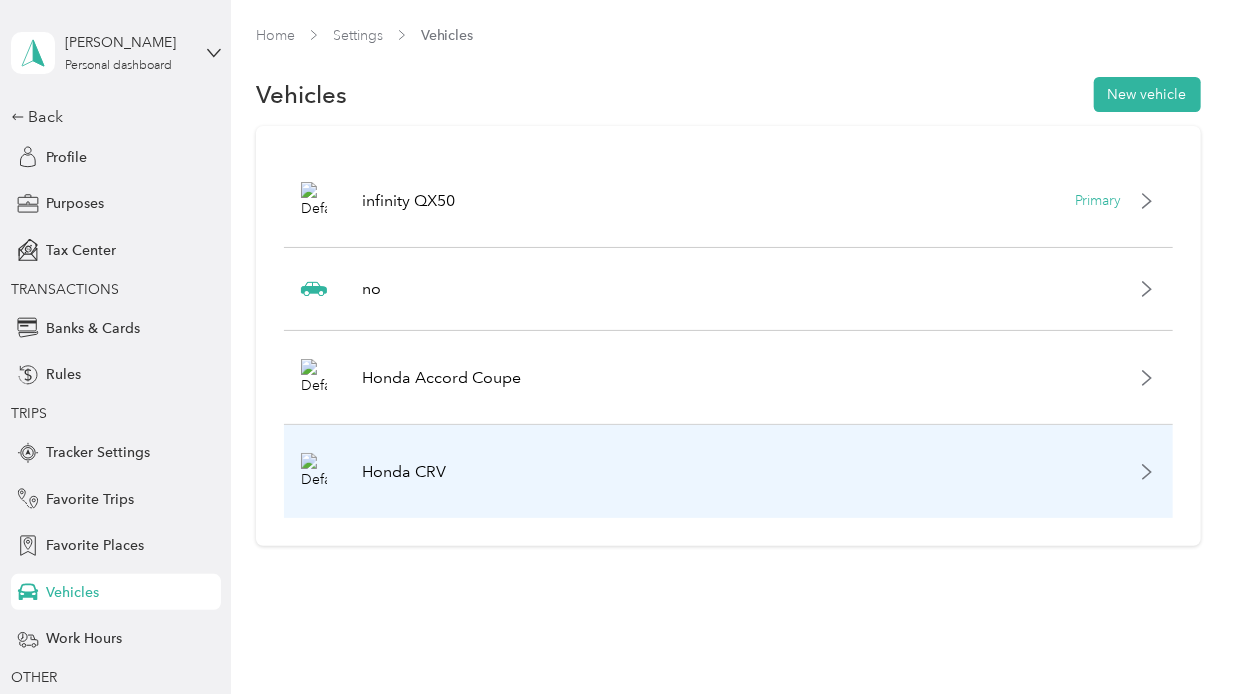 click on "Honda CRV" at bounding box center [728, 471] 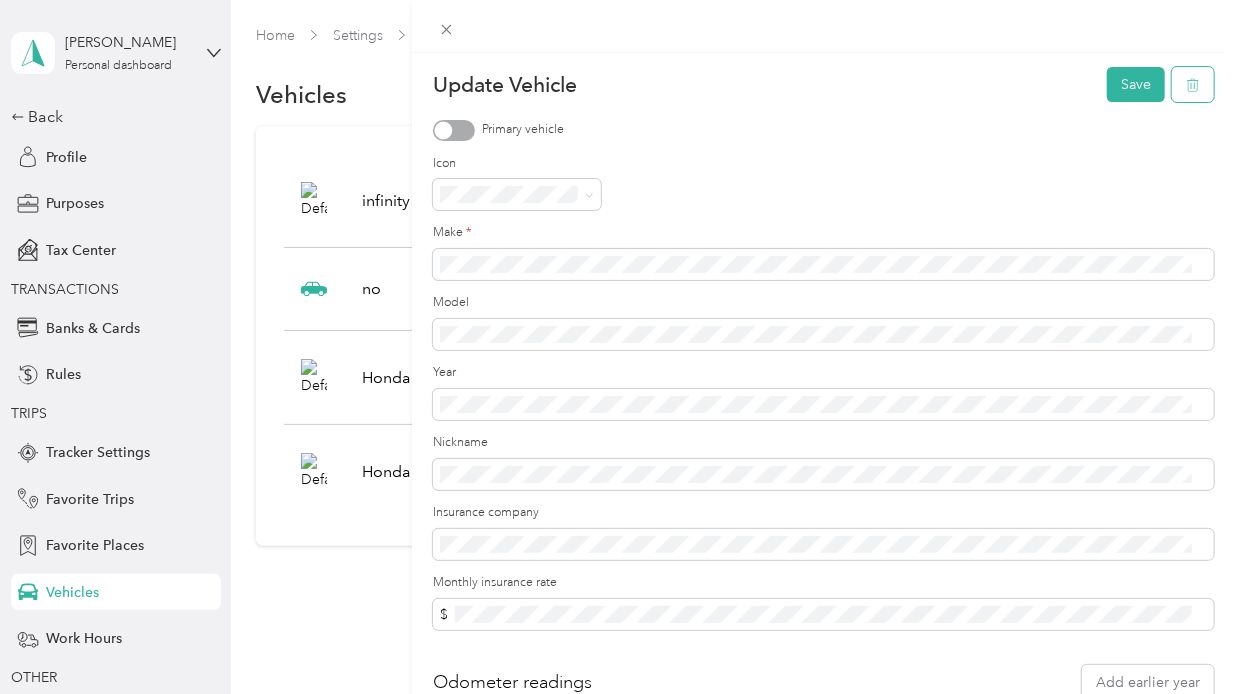 click at bounding box center (1193, 84) 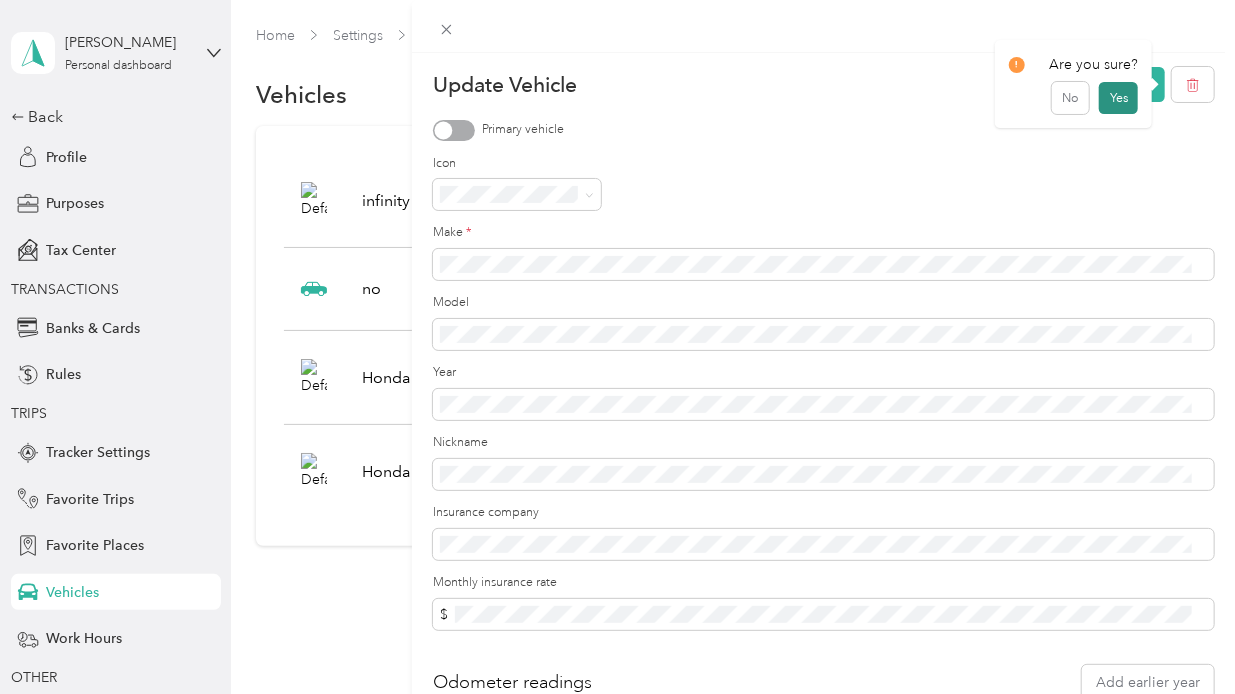 click on "Yes" at bounding box center (1118, 98) 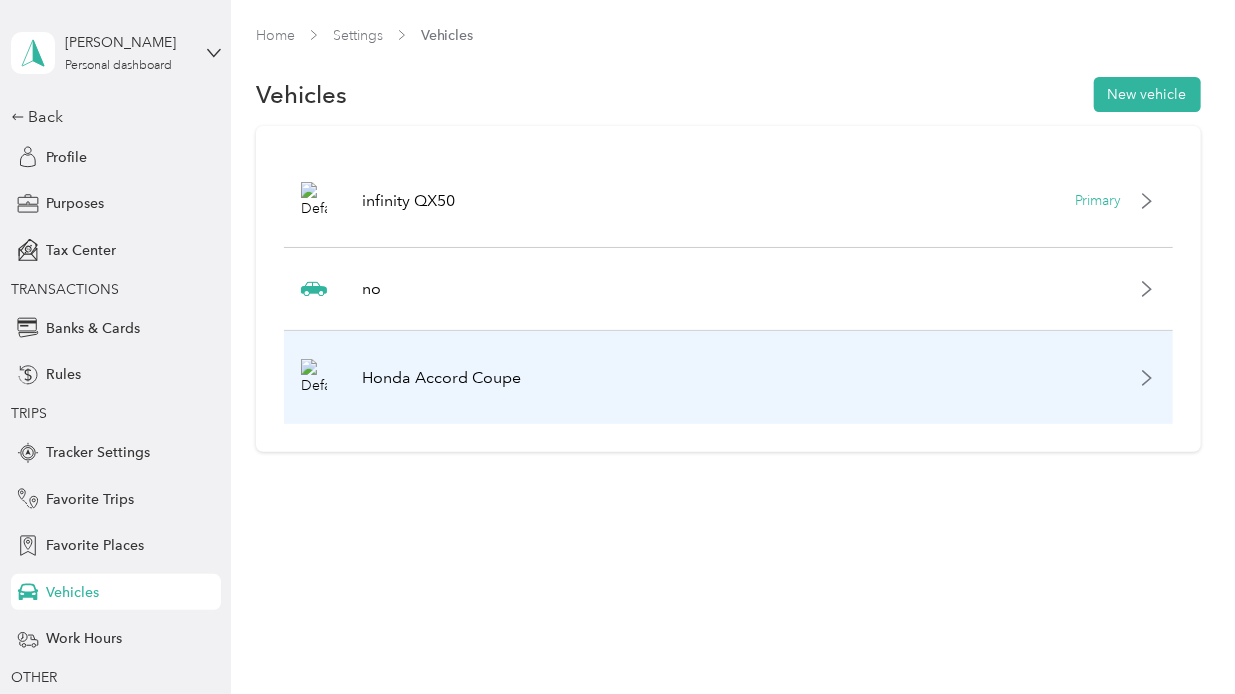 click at bounding box center [314, 377] 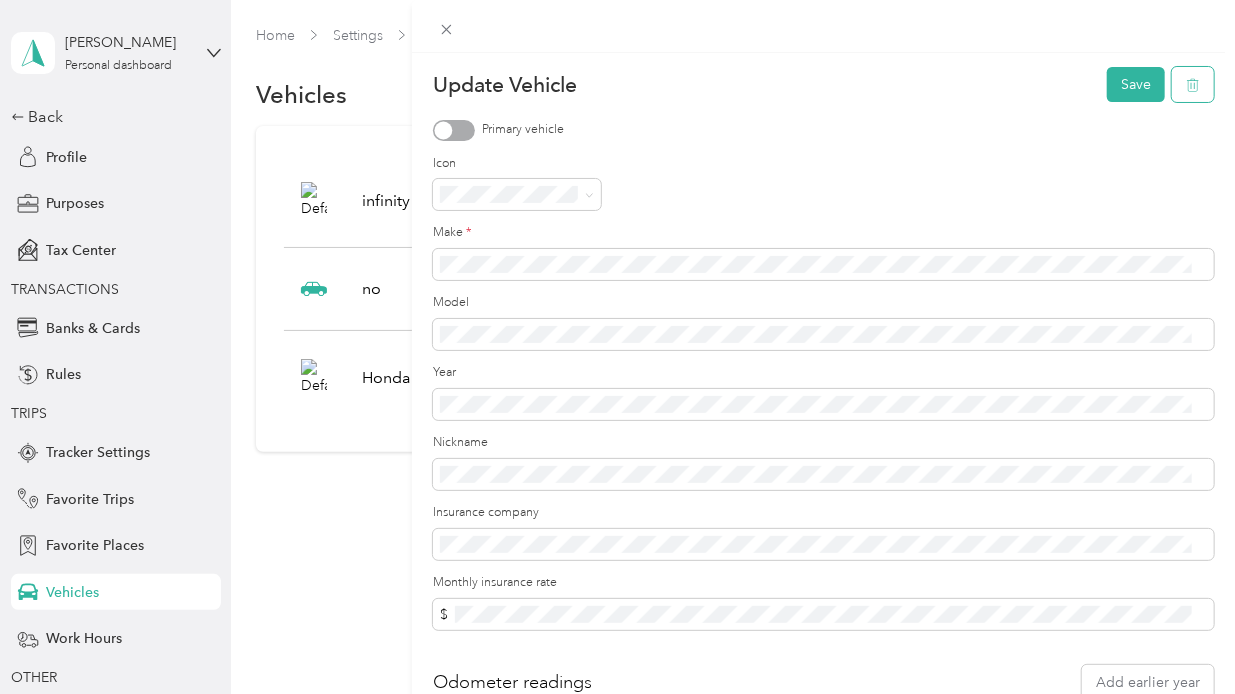 click at bounding box center (1193, 84) 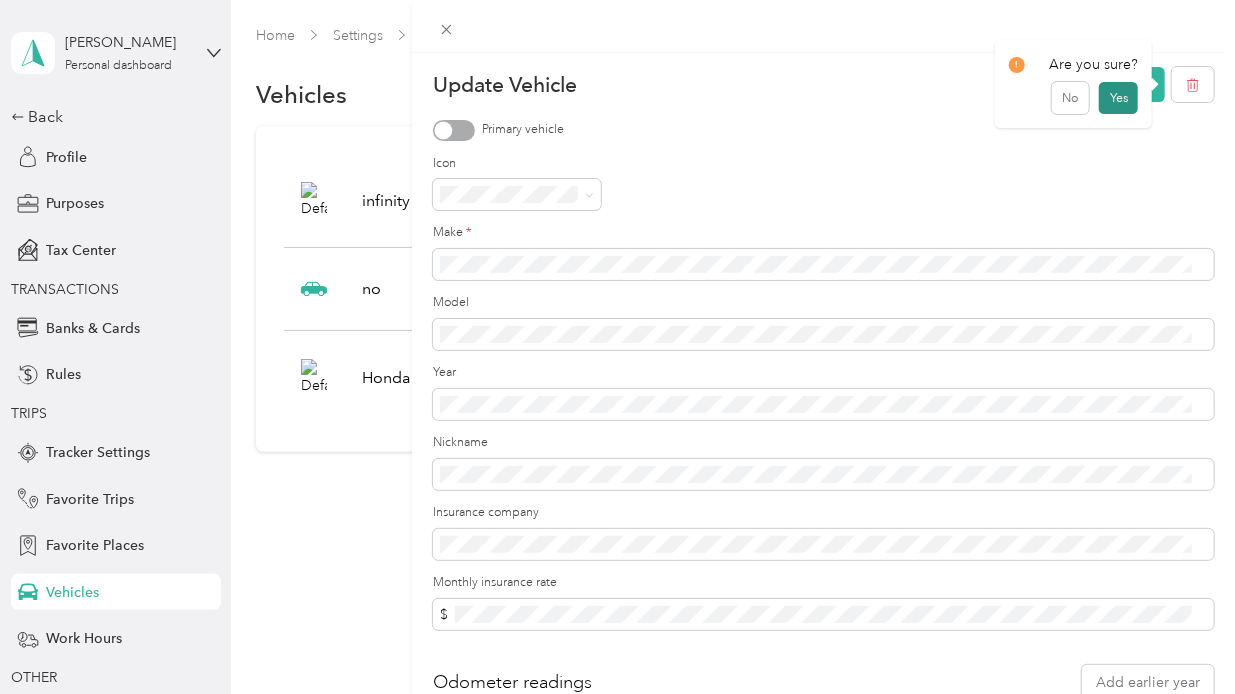 click on "Yes" at bounding box center (1118, 98) 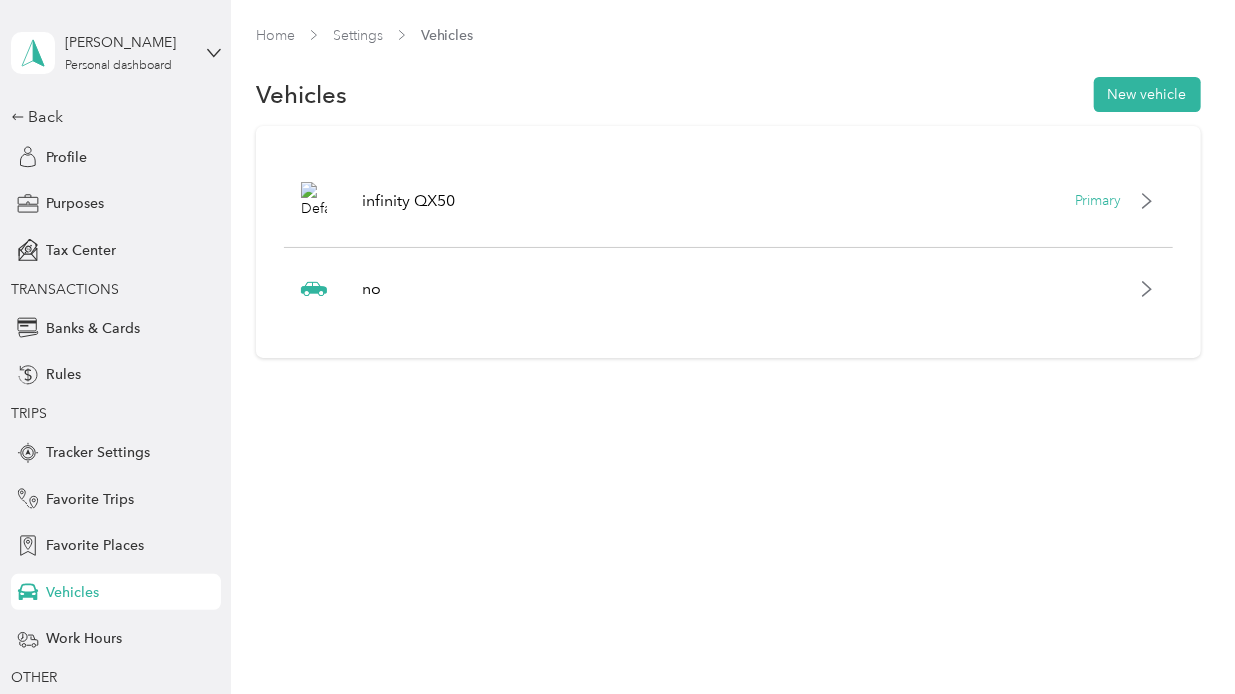 click on "Home Settings Vehicles Vehicles New vehicle infinity  QX50 Primary no" at bounding box center [728, 233] 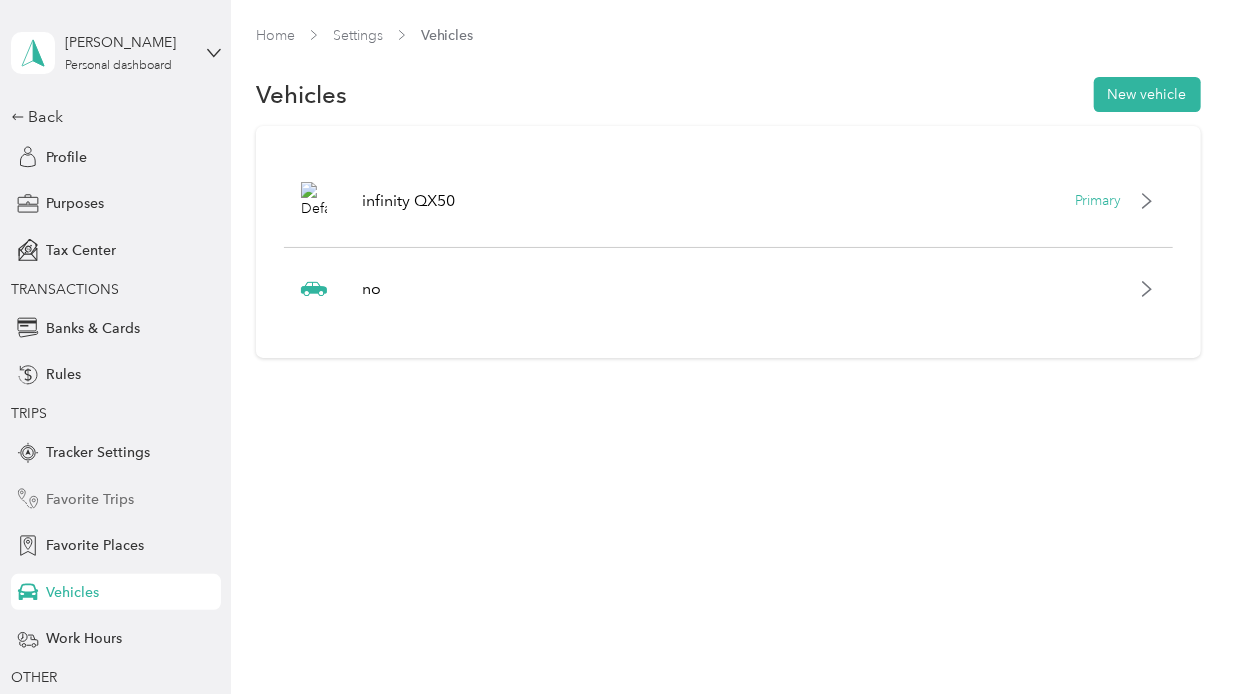 click on "Favorite Trips" at bounding box center (116, 499) 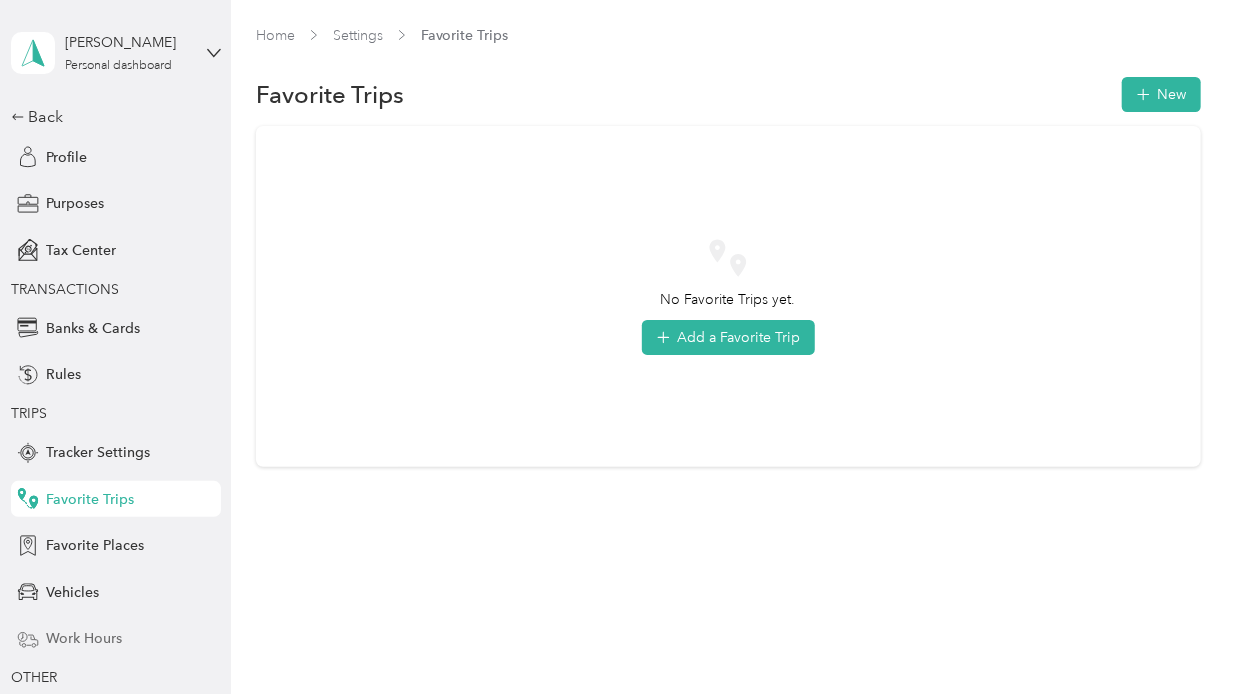 click on "Work Hours" at bounding box center (84, 638) 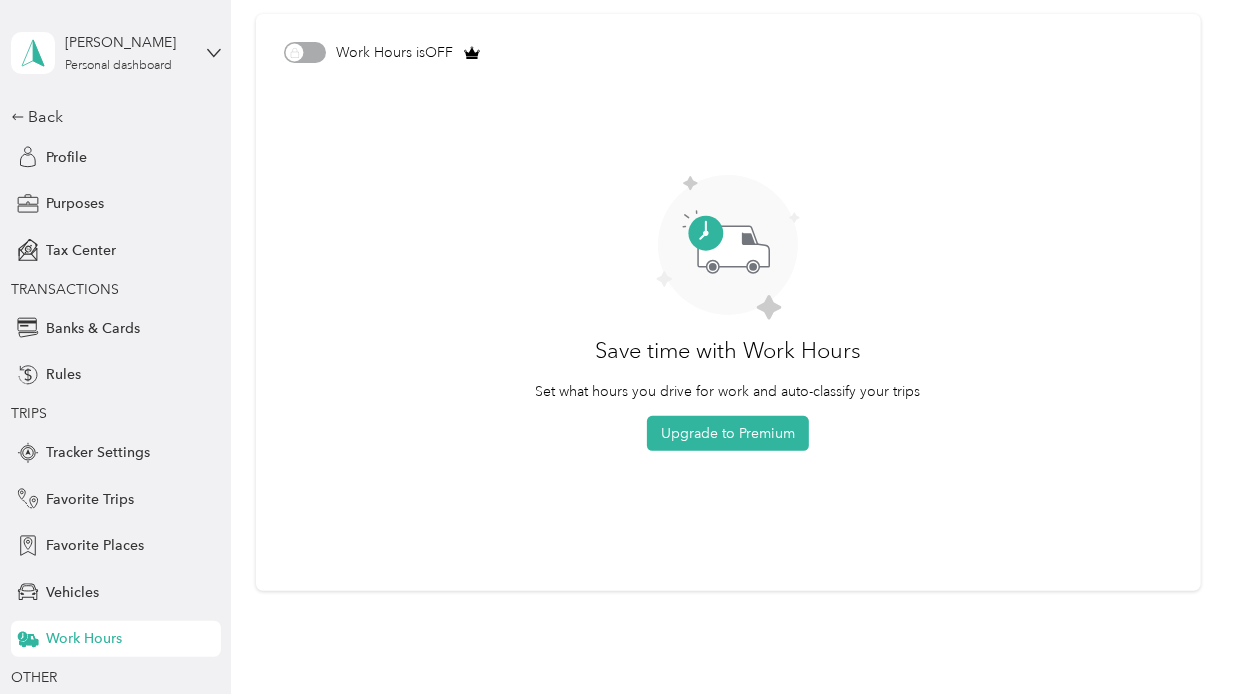 scroll, scrollTop: 126, scrollLeft: 0, axis: vertical 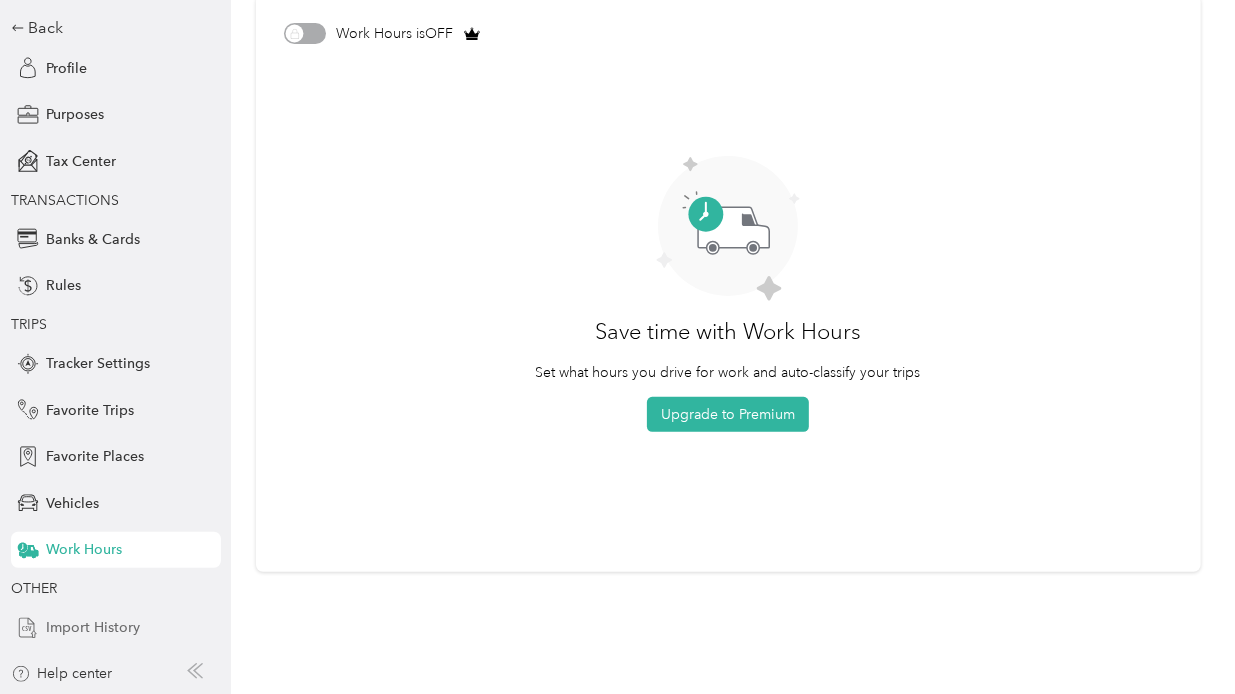 click on "Import History" at bounding box center [93, 627] 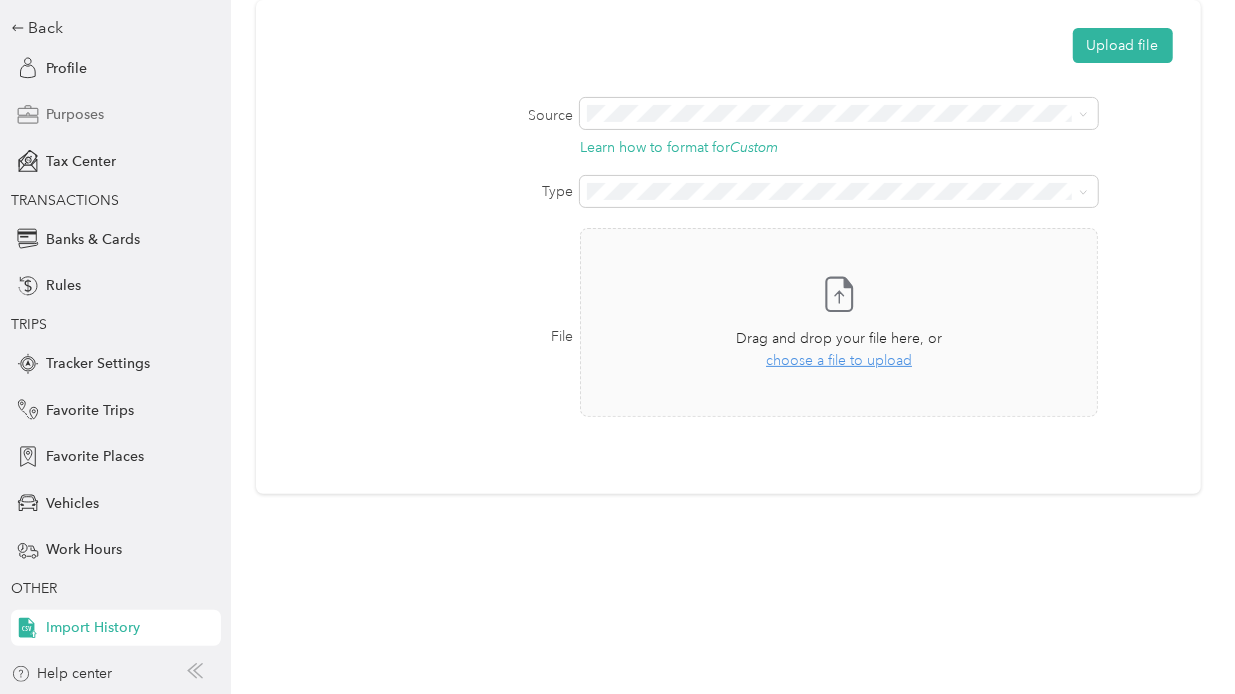 click on "Purposes" at bounding box center (75, 114) 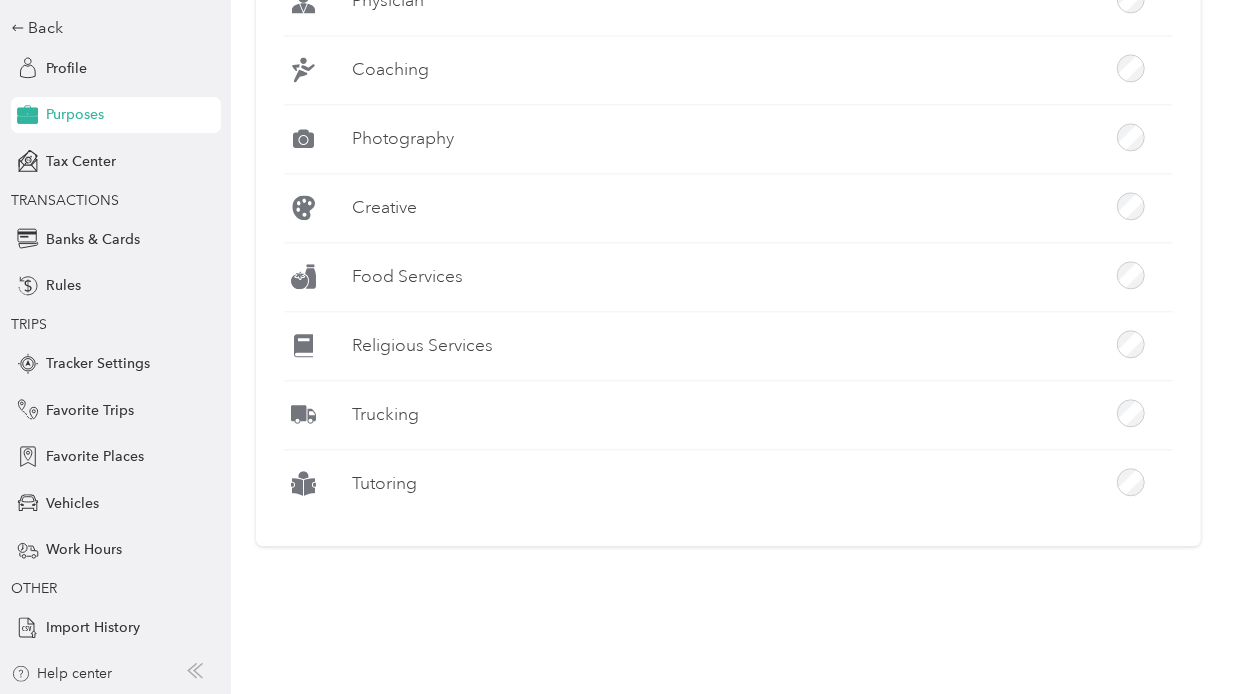scroll, scrollTop: 2036, scrollLeft: 0, axis: vertical 